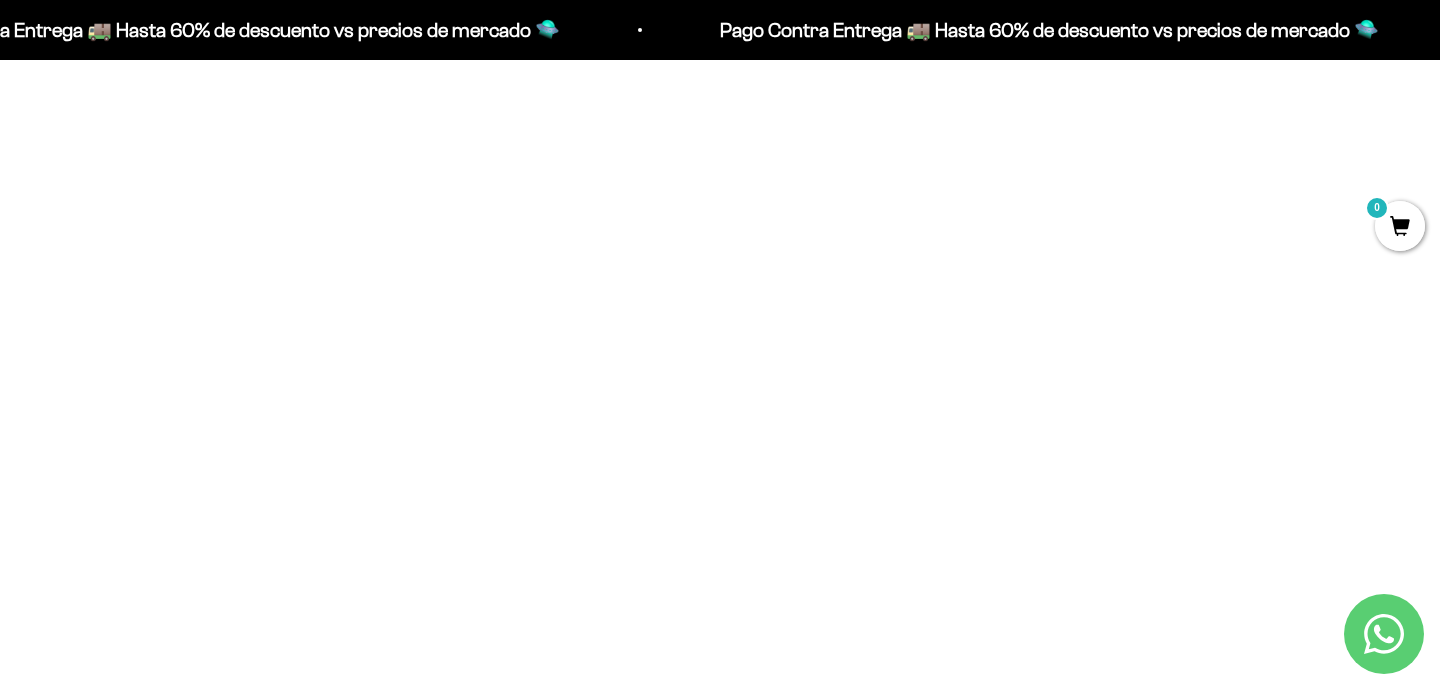 scroll, scrollTop: 836, scrollLeft: 0, axis: vertical 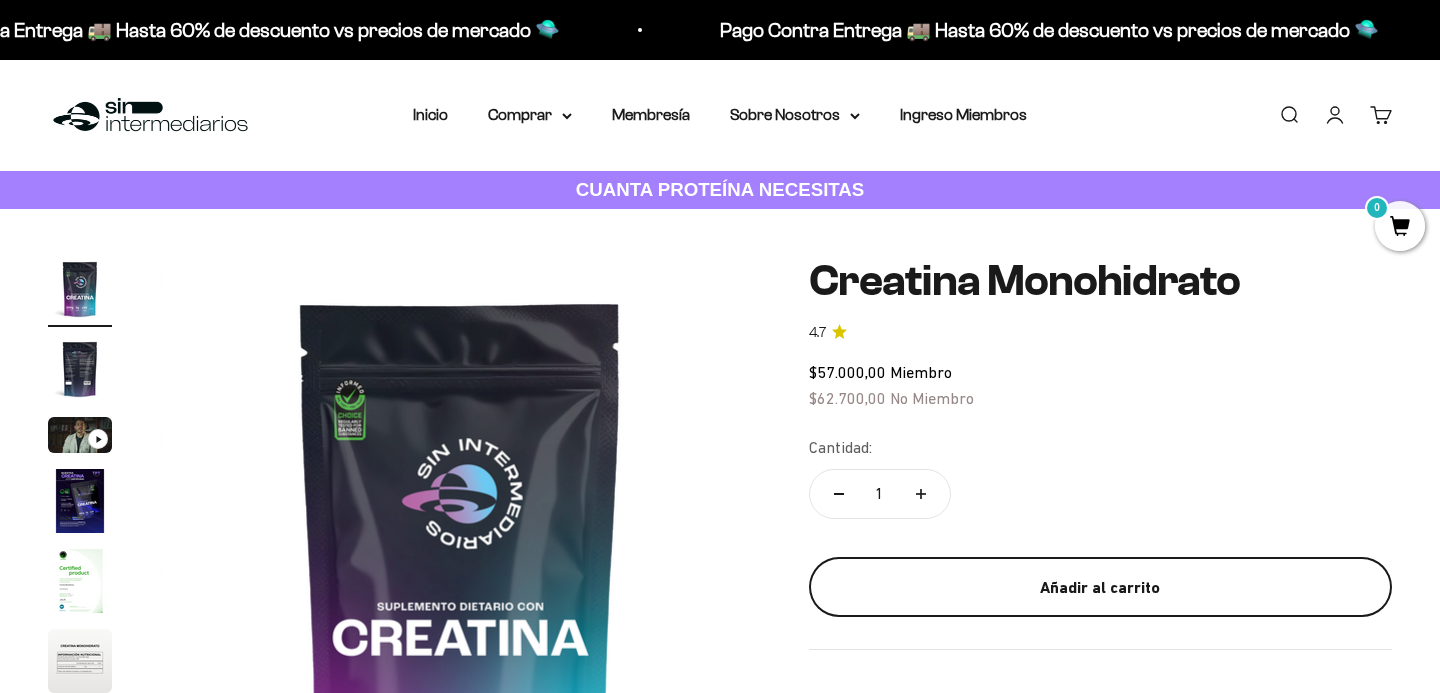 click on "Añadir al carrito" at bounding box center (1100, 588) 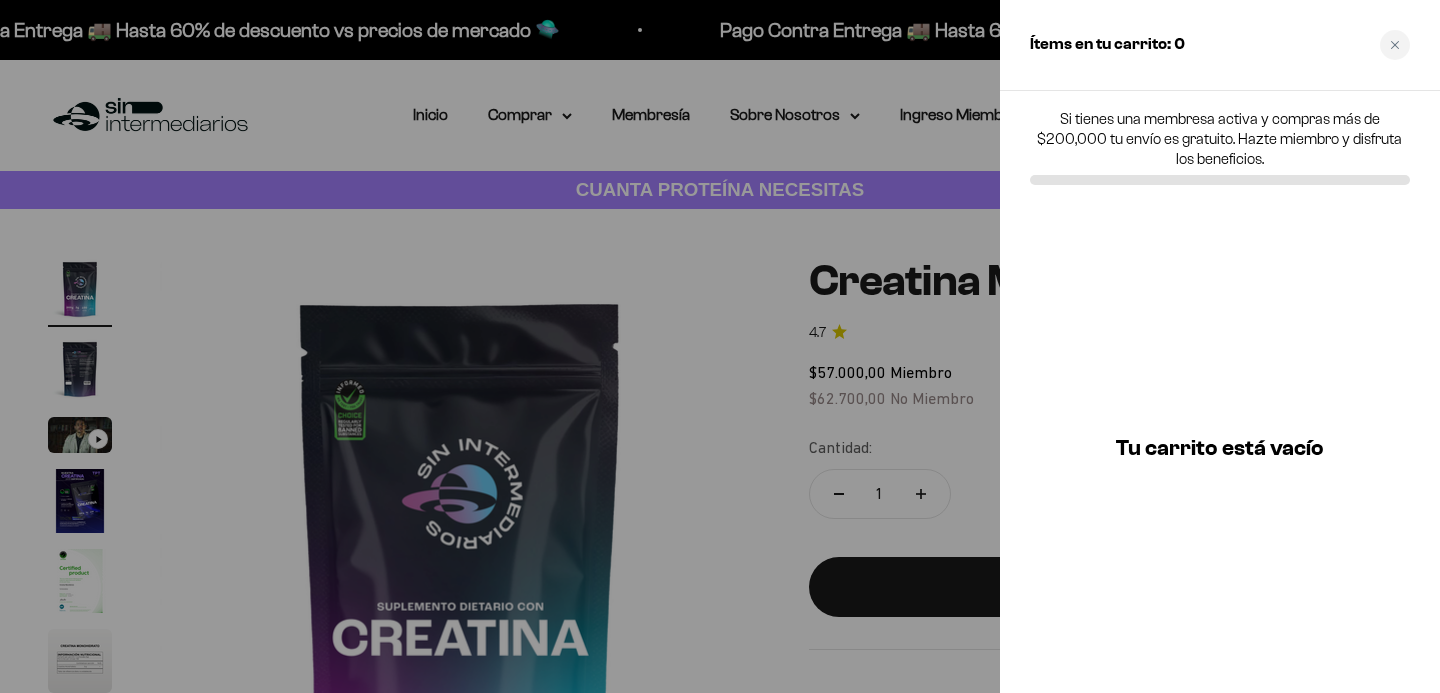scroll, scrollTop: 0, scrollLeft: 0, axis: both 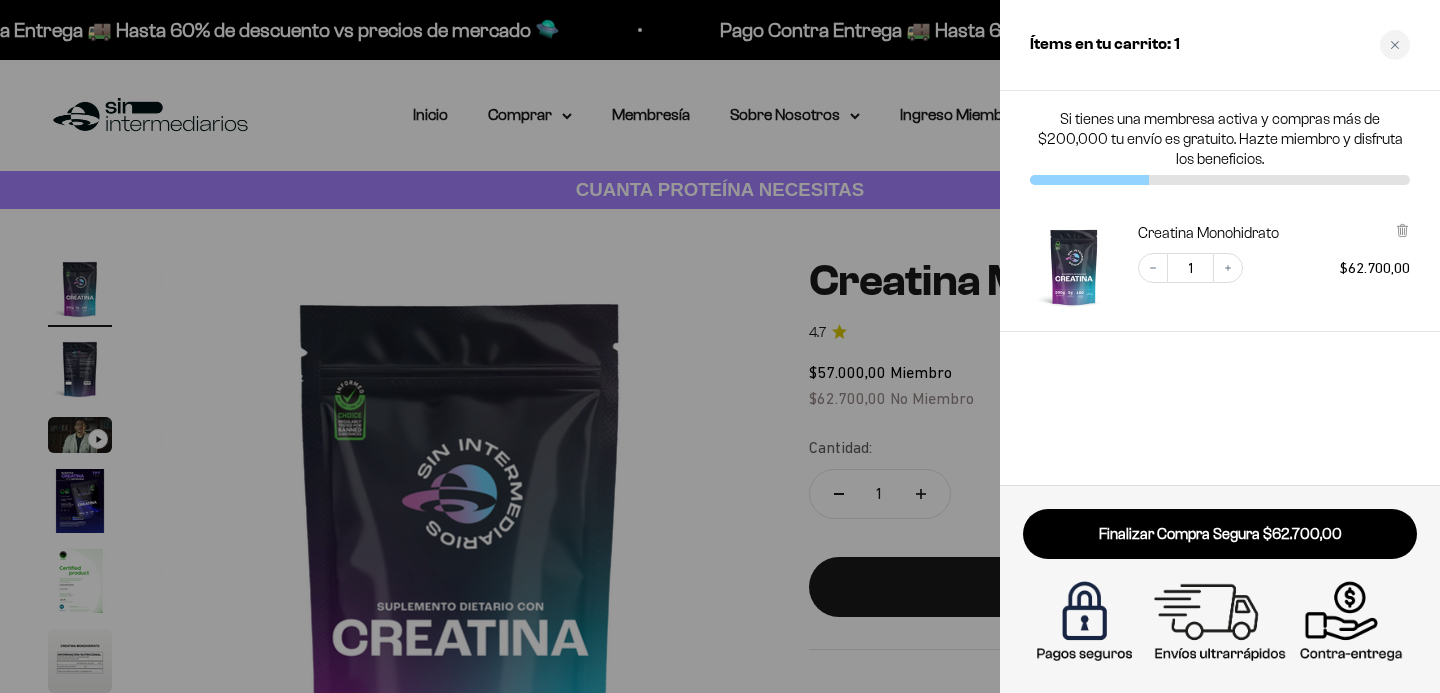 click at bounding box center (720, 346) 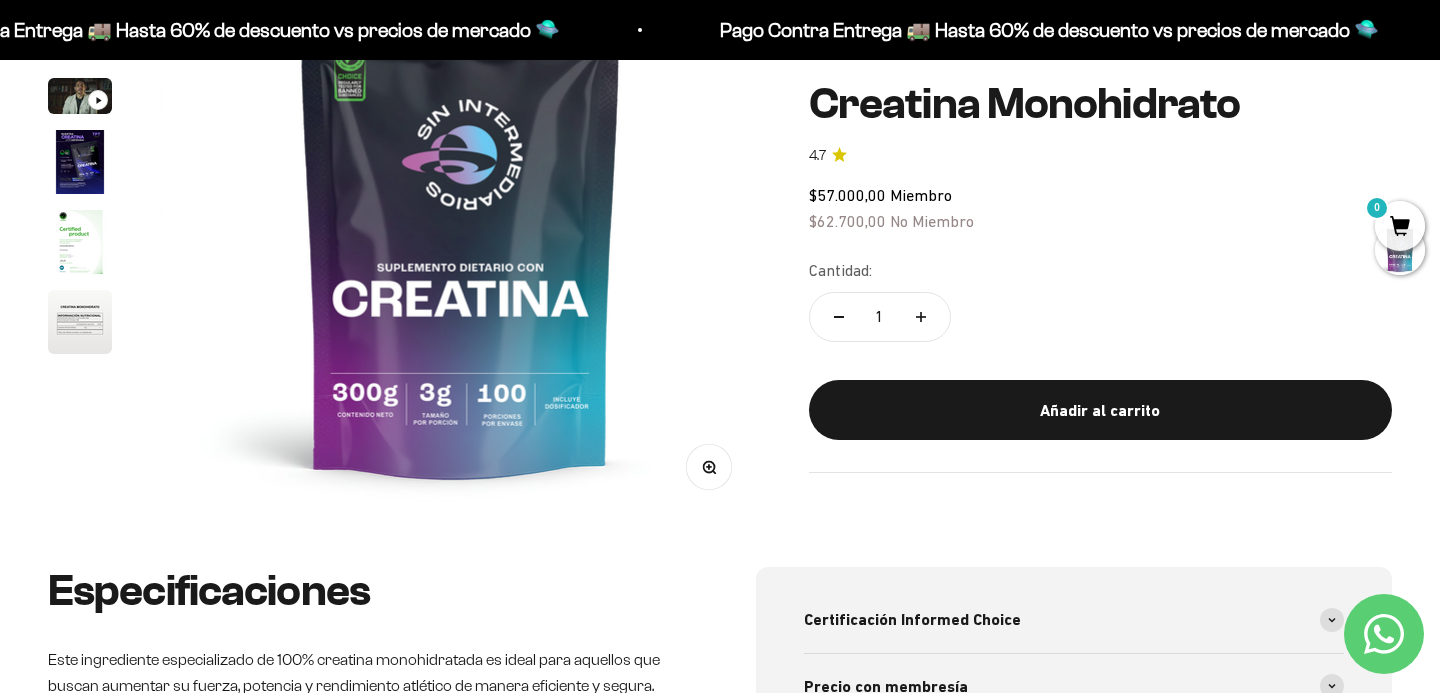 scroll, scrollTop: 0, scrollLeft: 0, axis: both 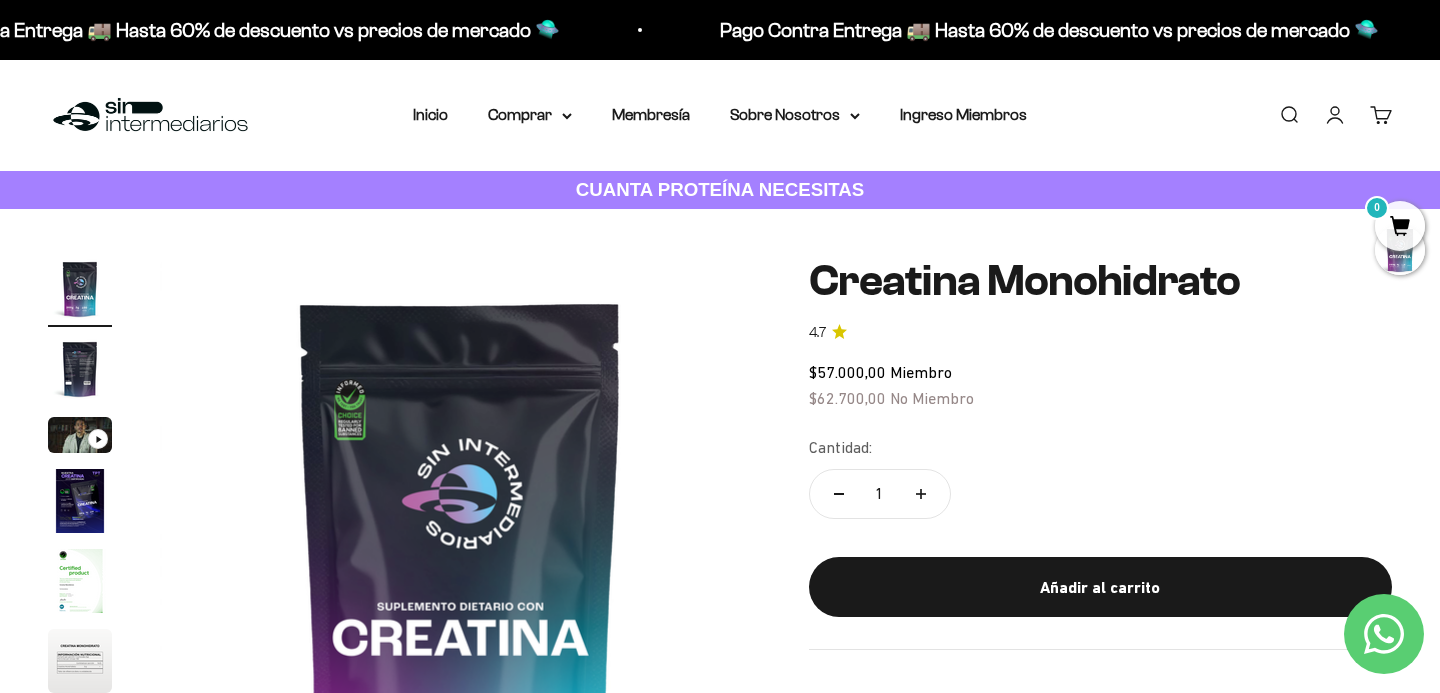 click at bounding box center (150, 115) 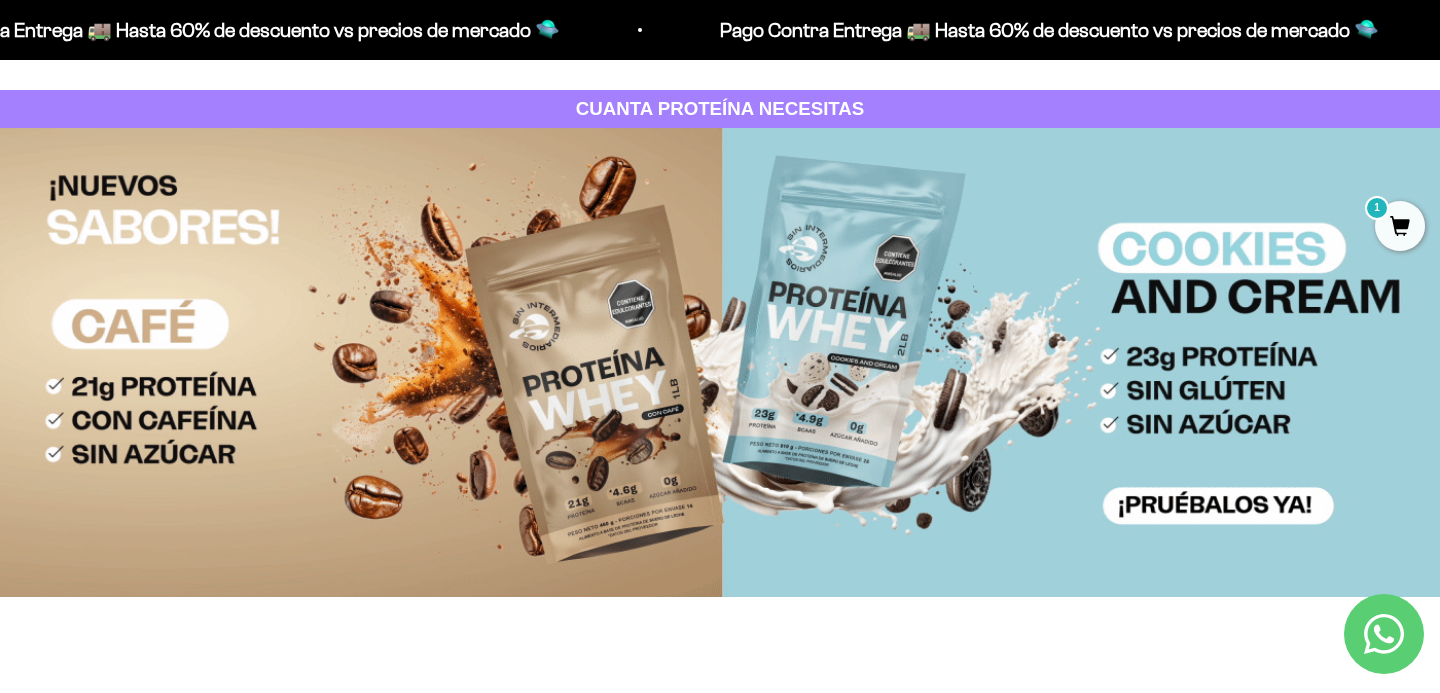 scroll, scrollTop: 83, scrollLeft: 0, axis: vertical 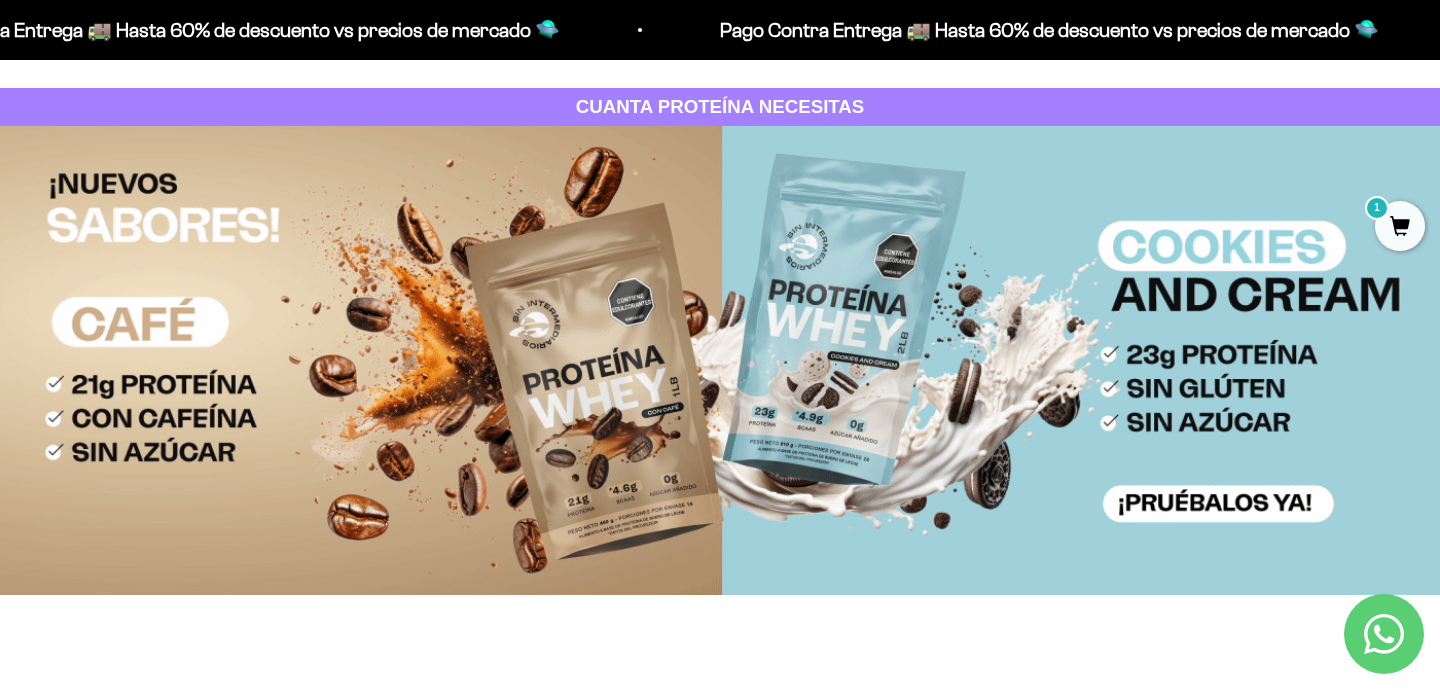 click at bounding box center [720, 360] 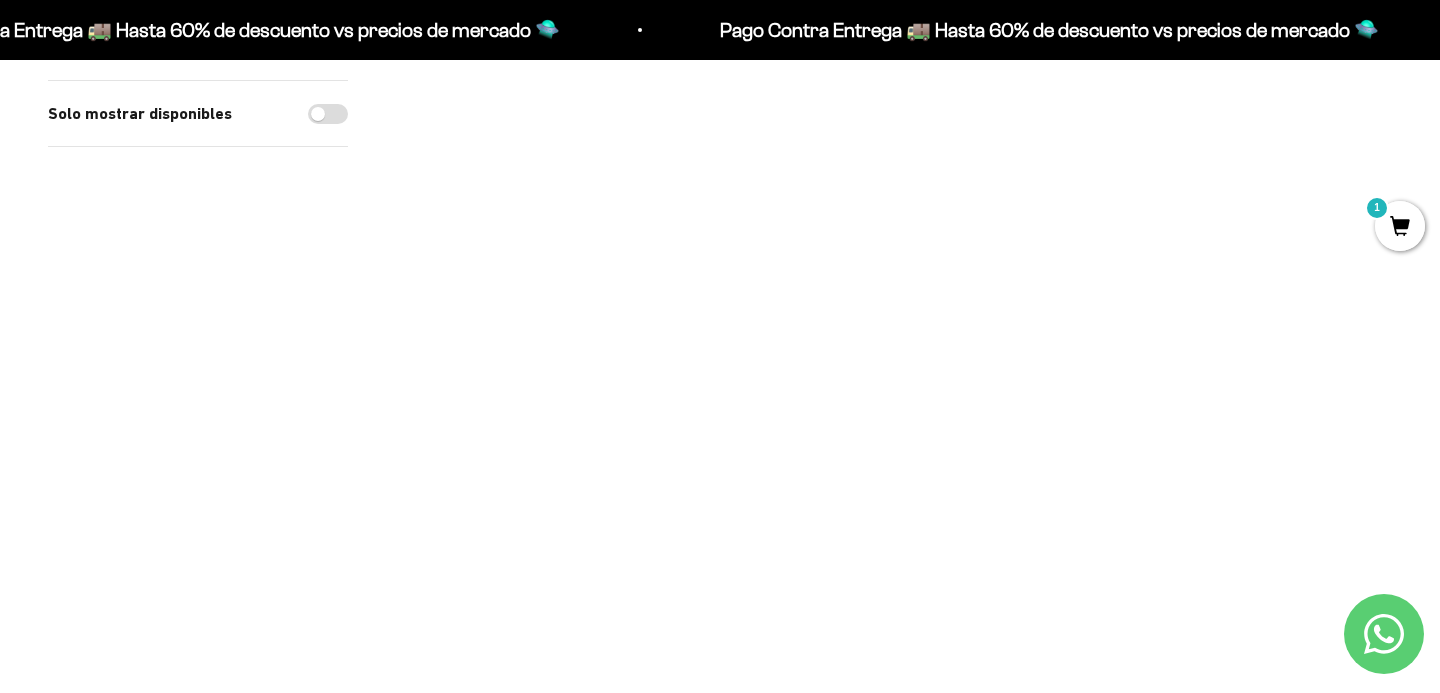 scroll, scrollTop: 645, scrollLeft: 0, axis: vertical 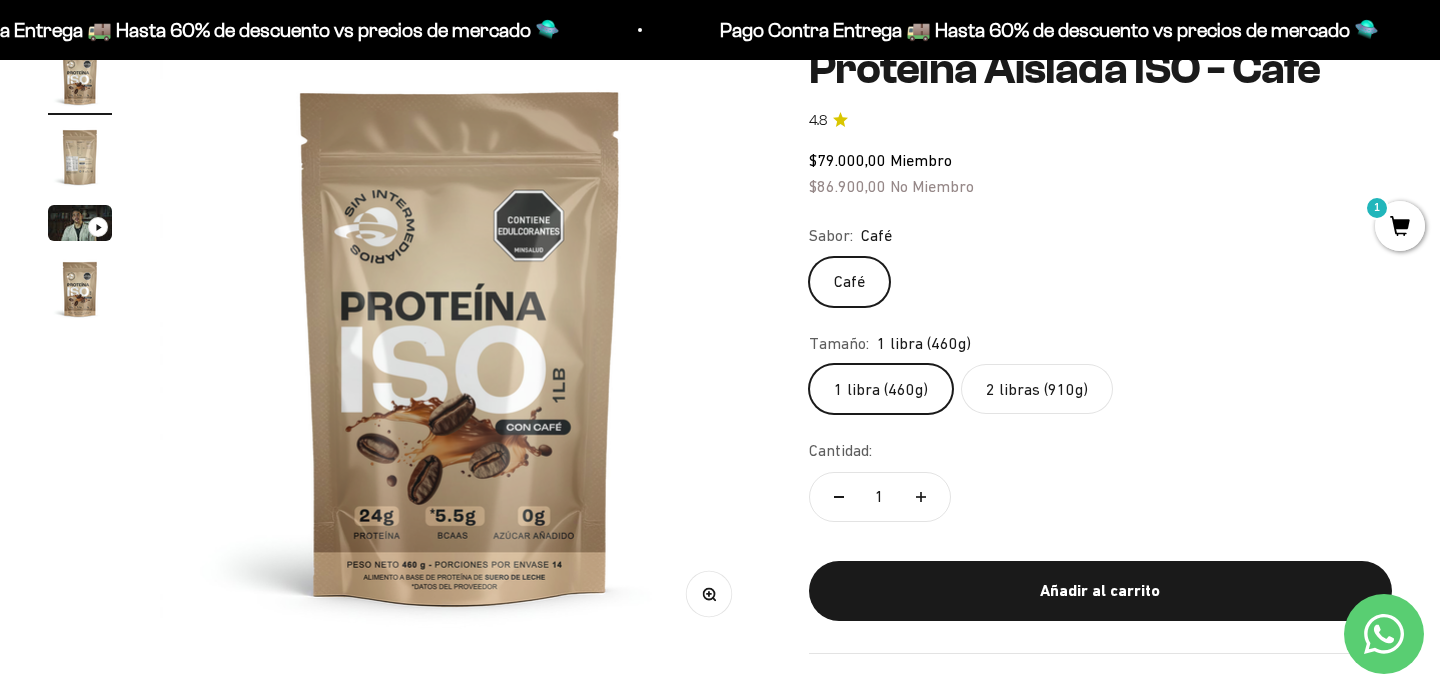 click on "2 libras (910g)" 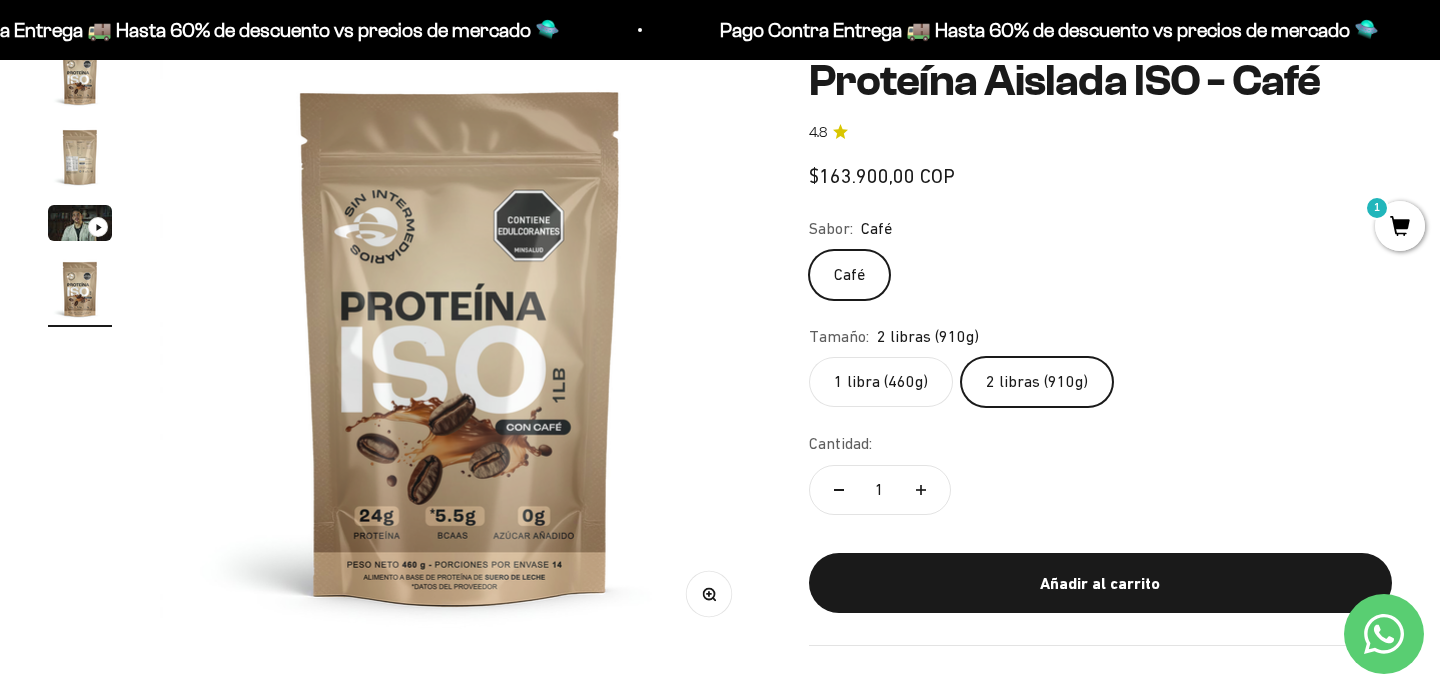 scroll, scrollTop: 0, scrollLeft: 1874, axis: horizontal 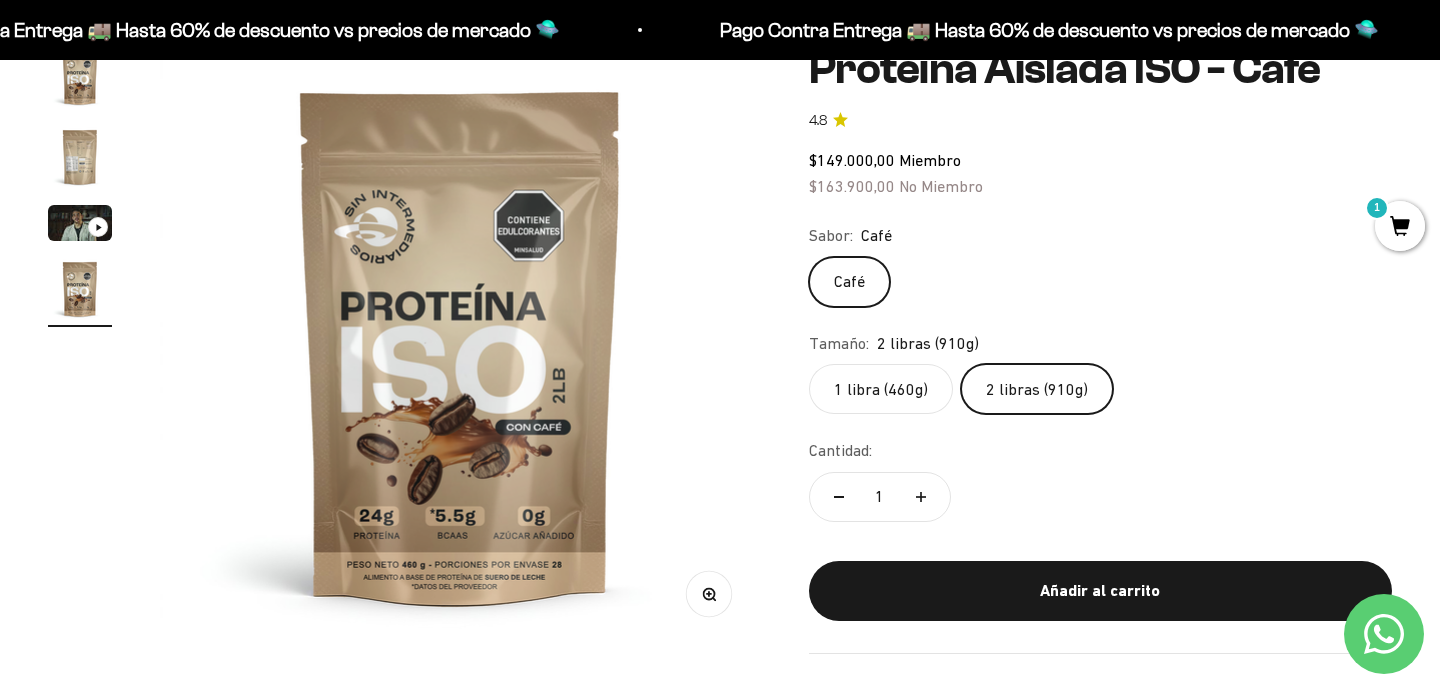 click on "1 libra (460g)" 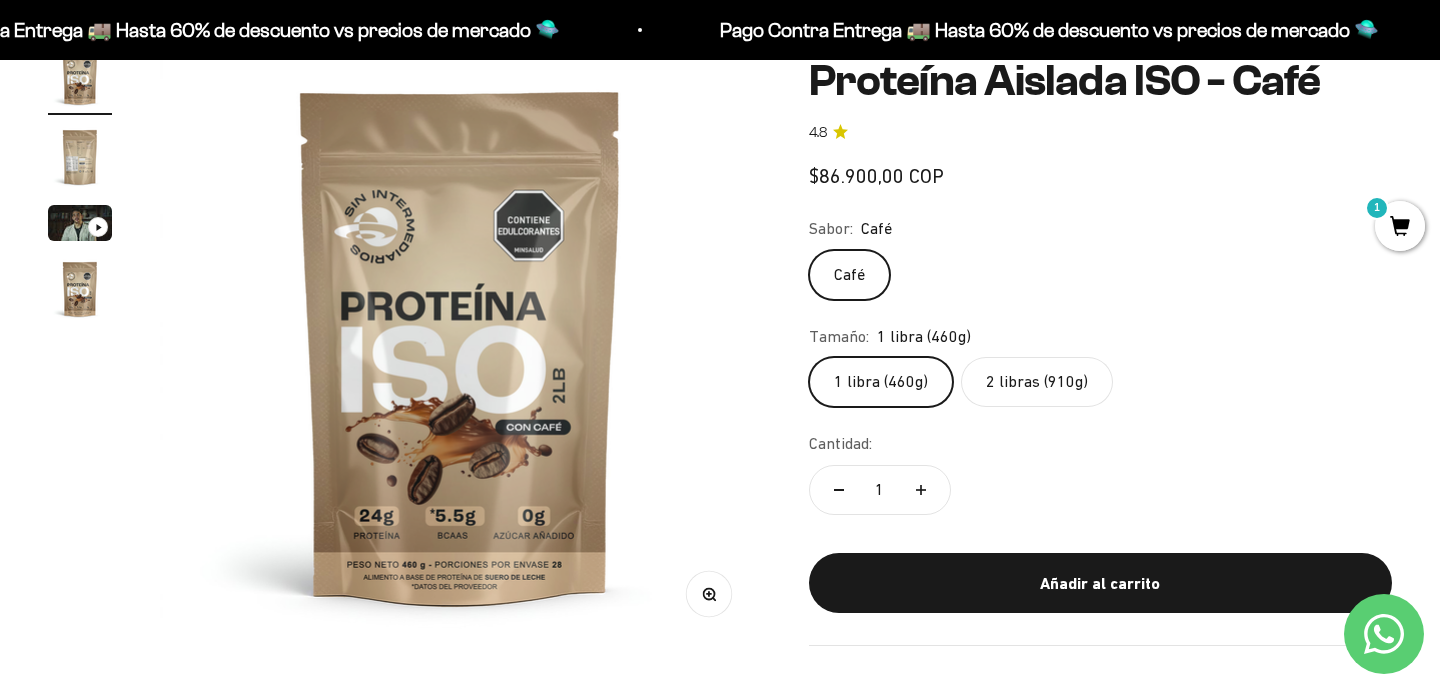 scroll, scrollTop: 0, scrollLeft: 0, axis: both 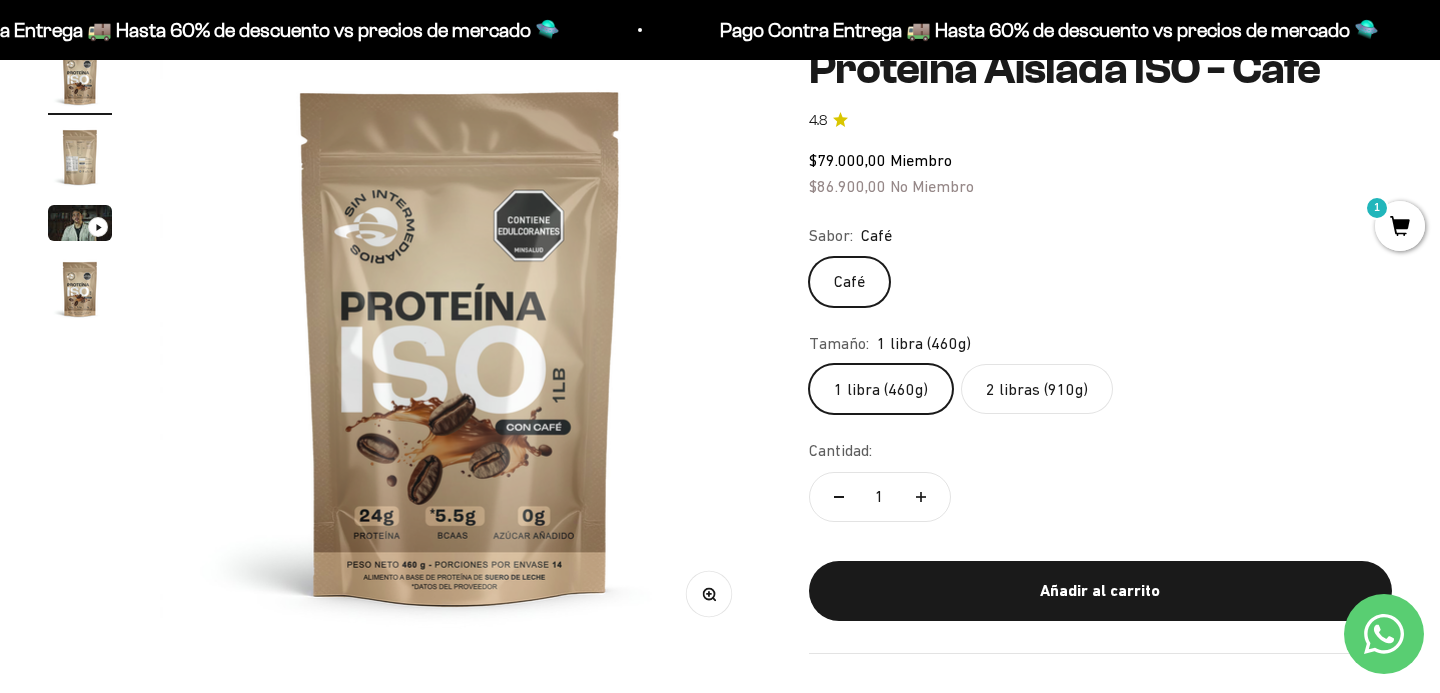 click on "2 libras (910g)" 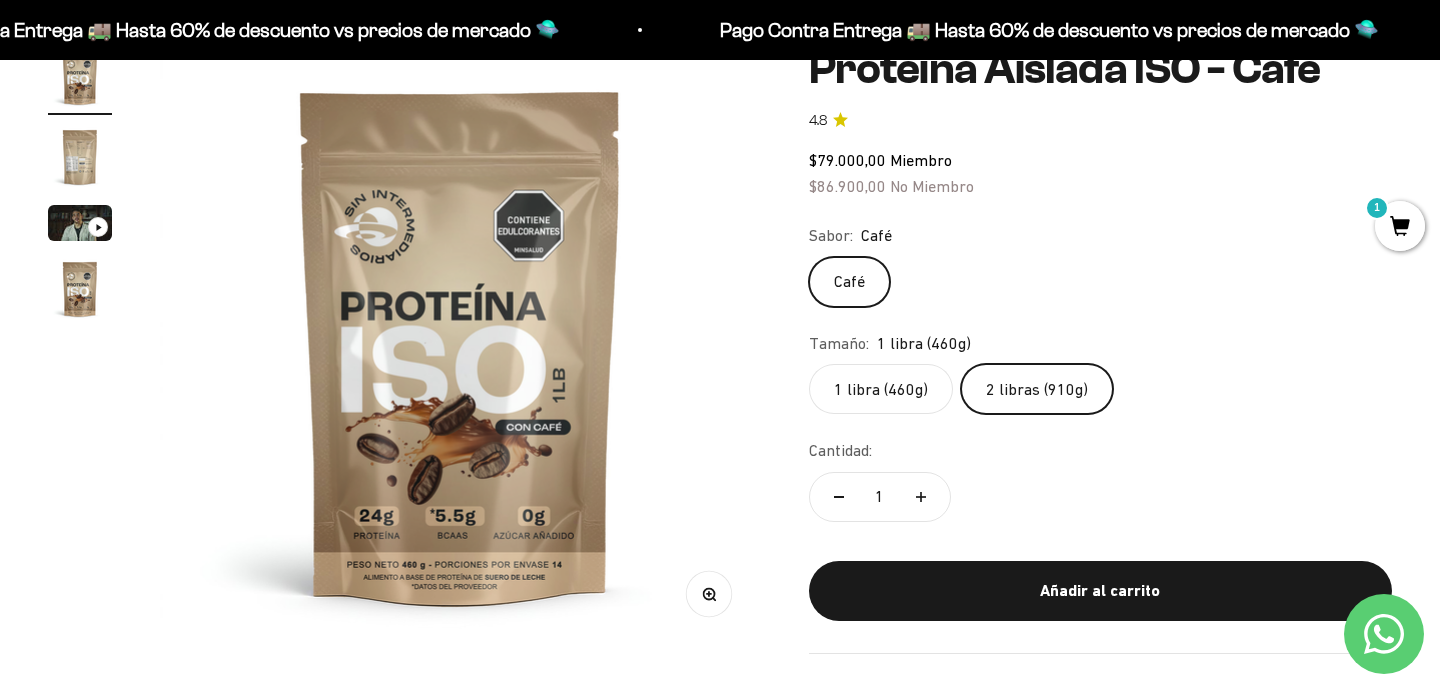 scroll, scrollTop: 0, scrollLeft: 1874, axis: horizontal 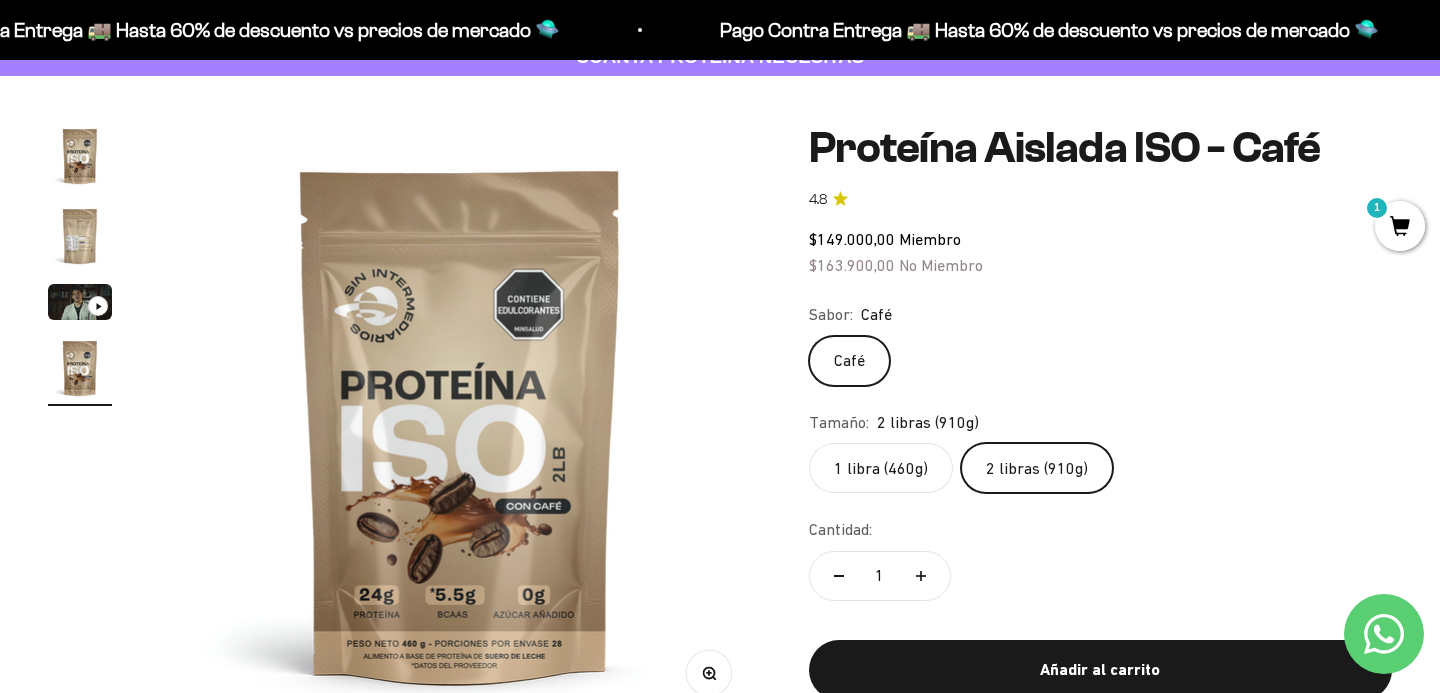 click on "1 libra (460g)" 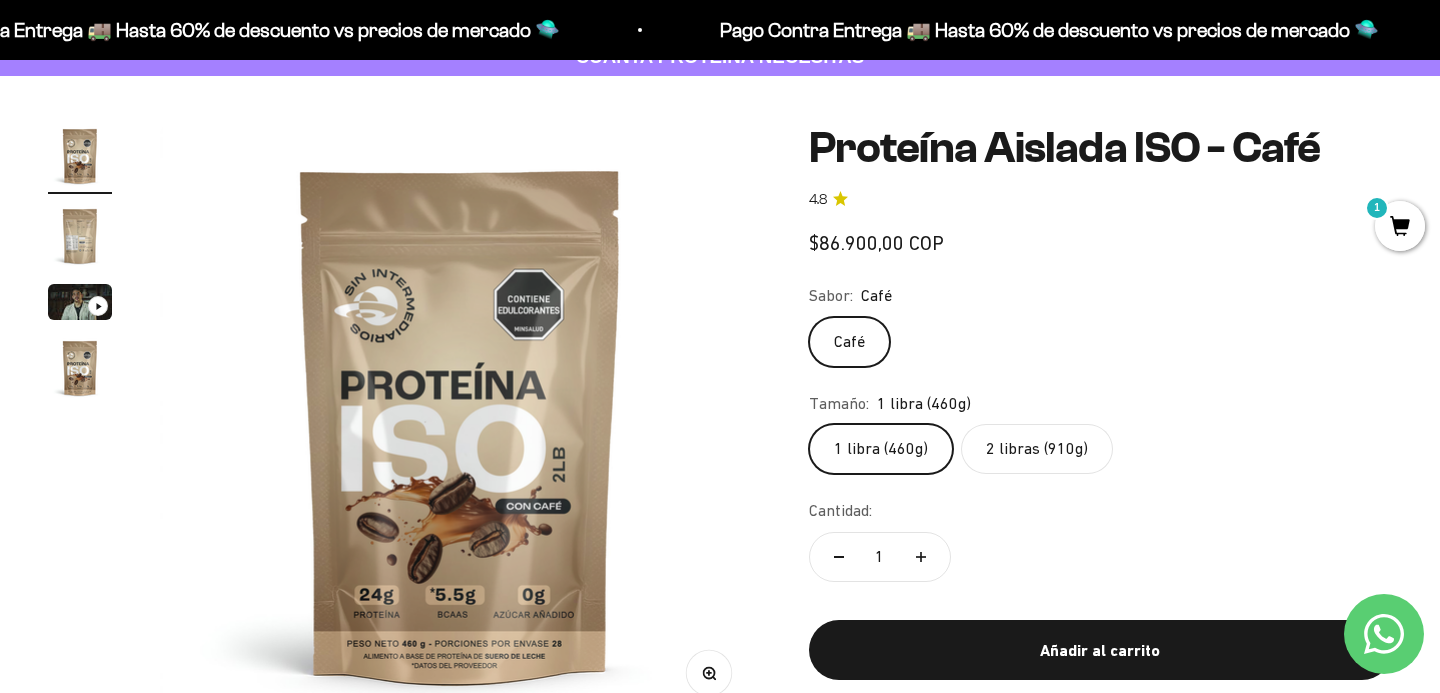 scroll, scrollTop: 0, scrollLeft: 0, axis: both 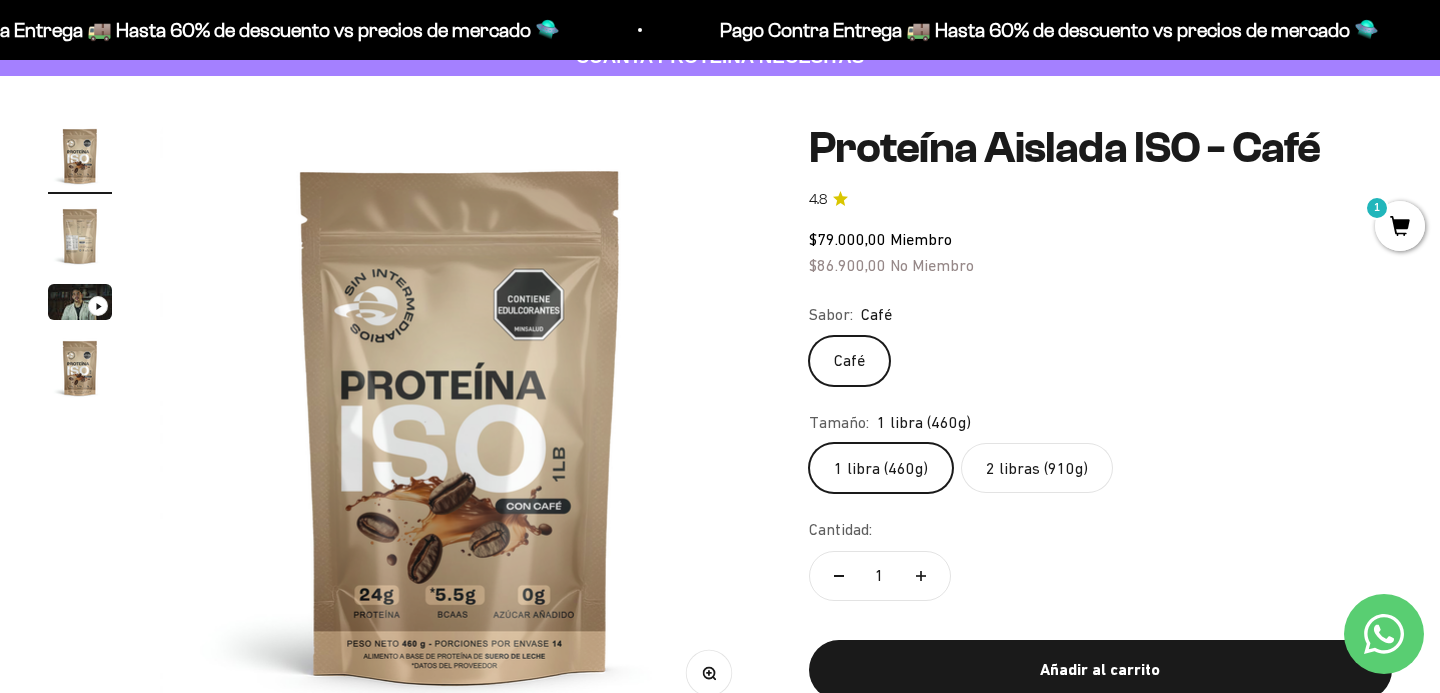 click on "2 libras (910g)" 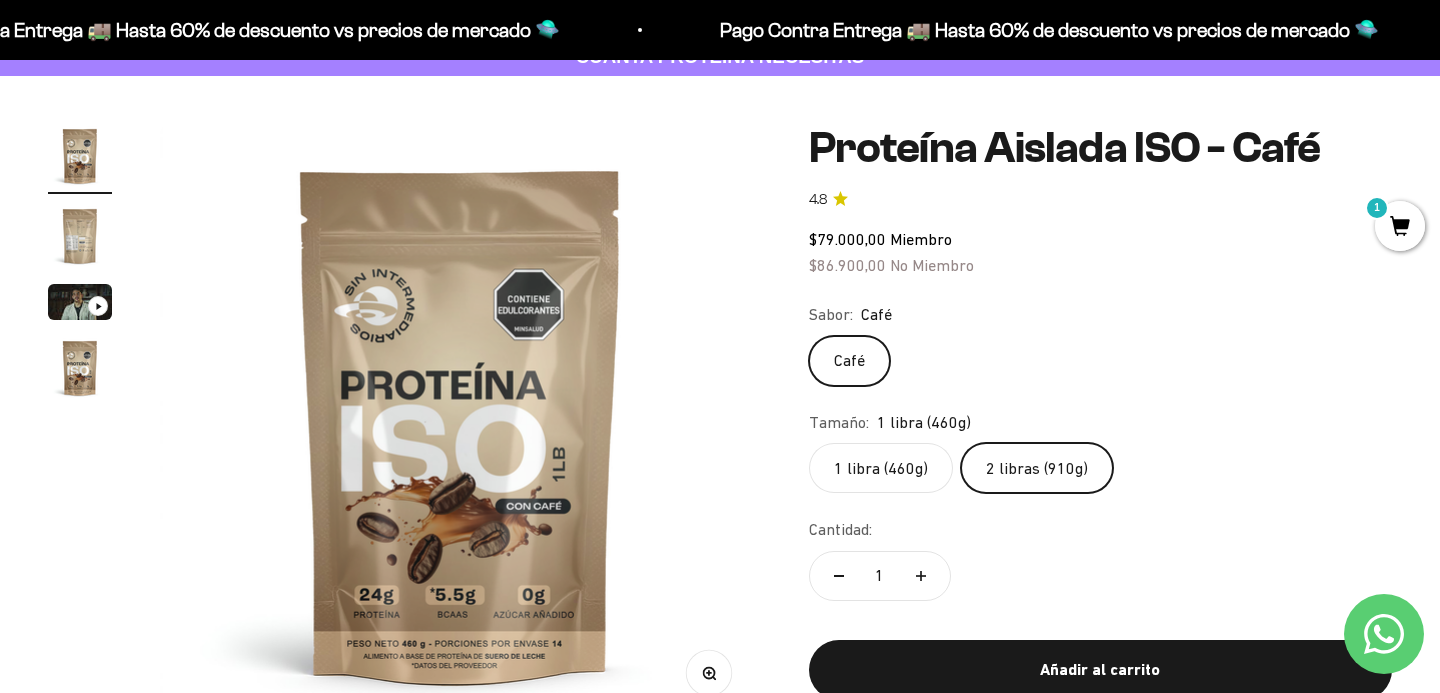 scroll, scrollTop: 0, scrollLeft: 1874, axis: horizontal 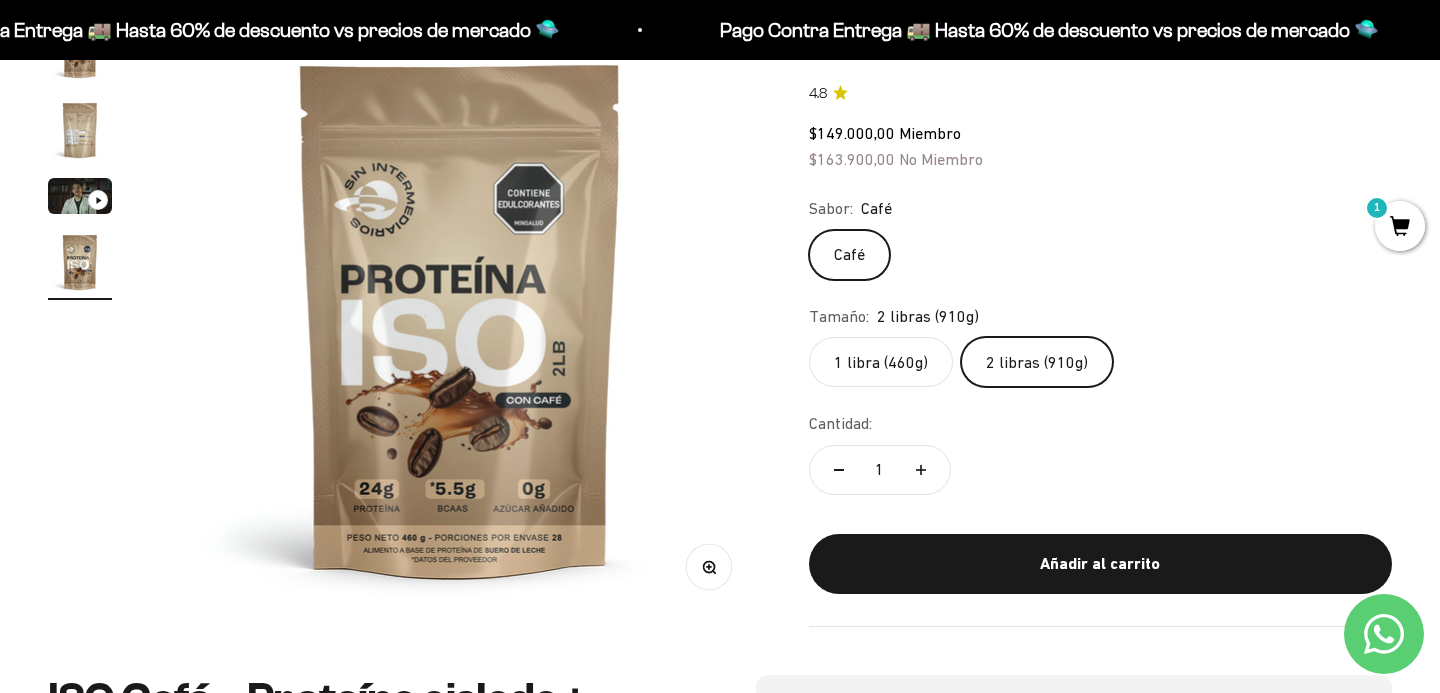 click on "1 libra (460g)" 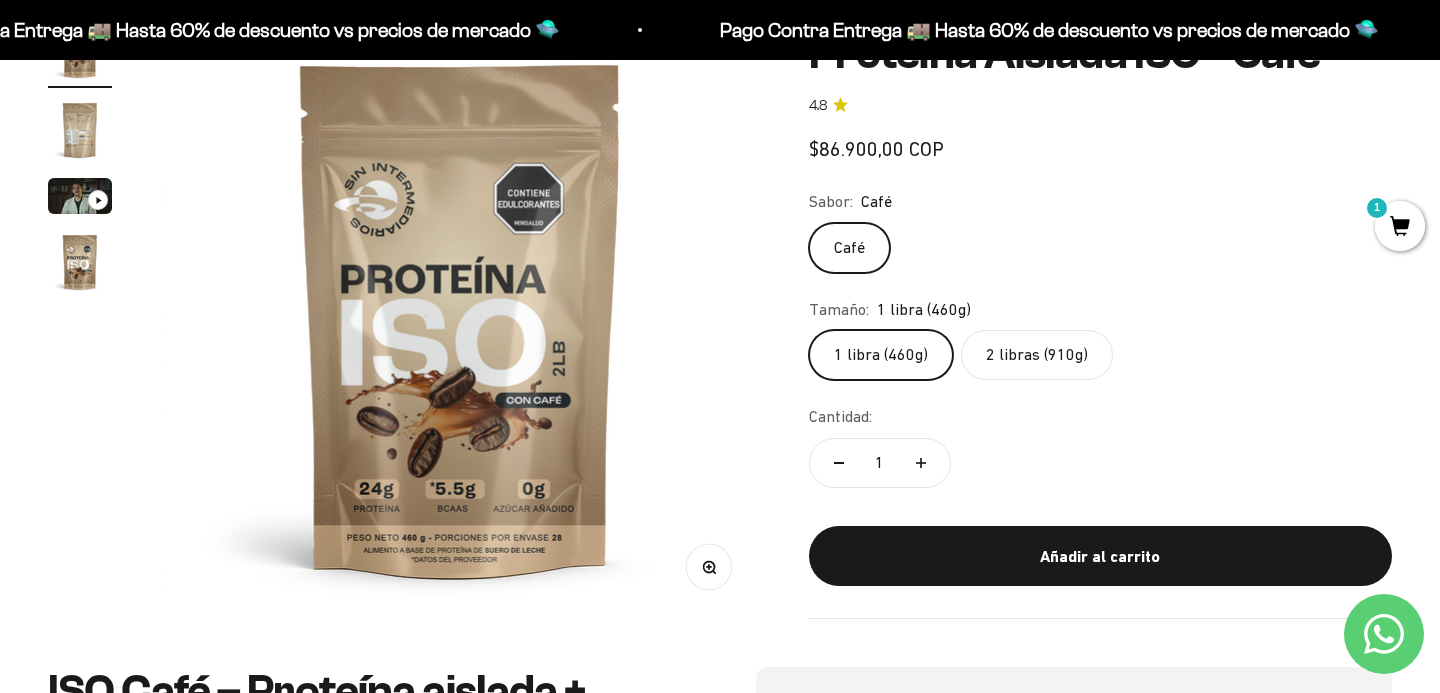 scroll, scrollTop: 0, scrollLeft: 0, axis: both 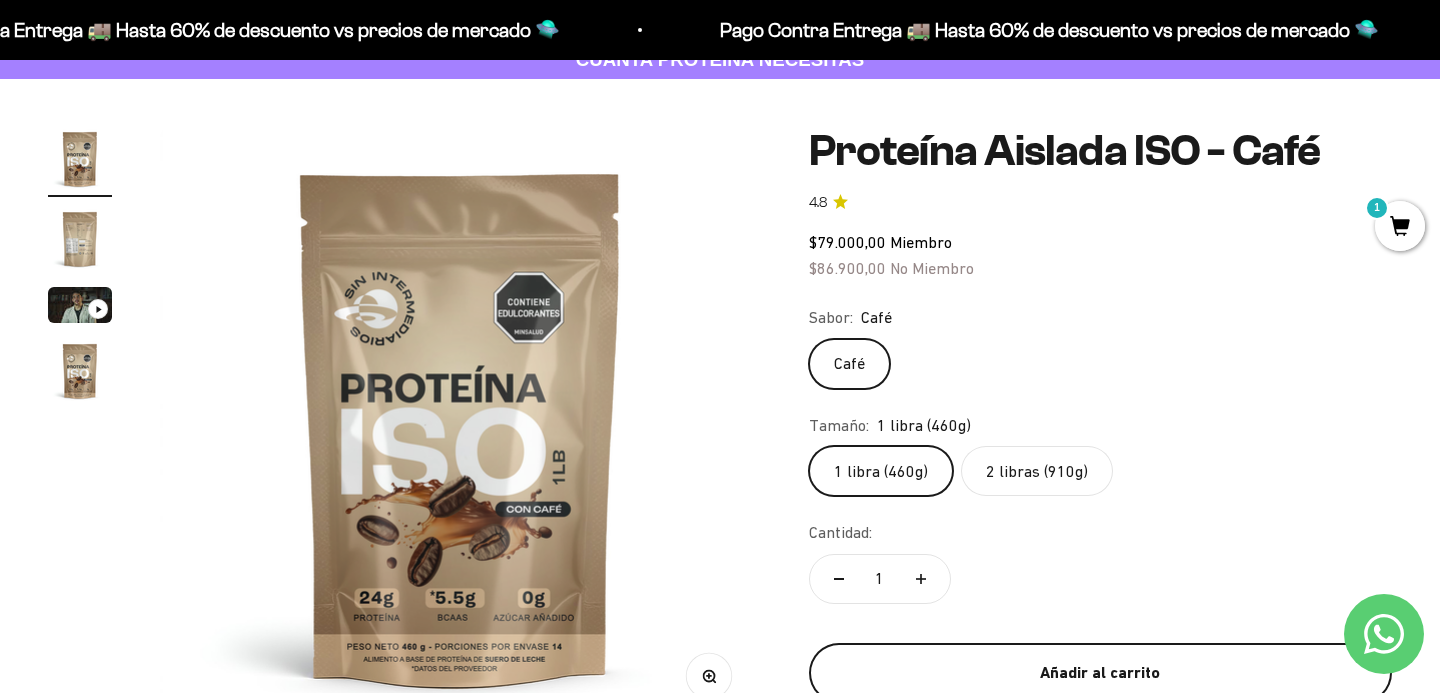 click on "Añadir al carrito" at bounding box center [1100, 673] 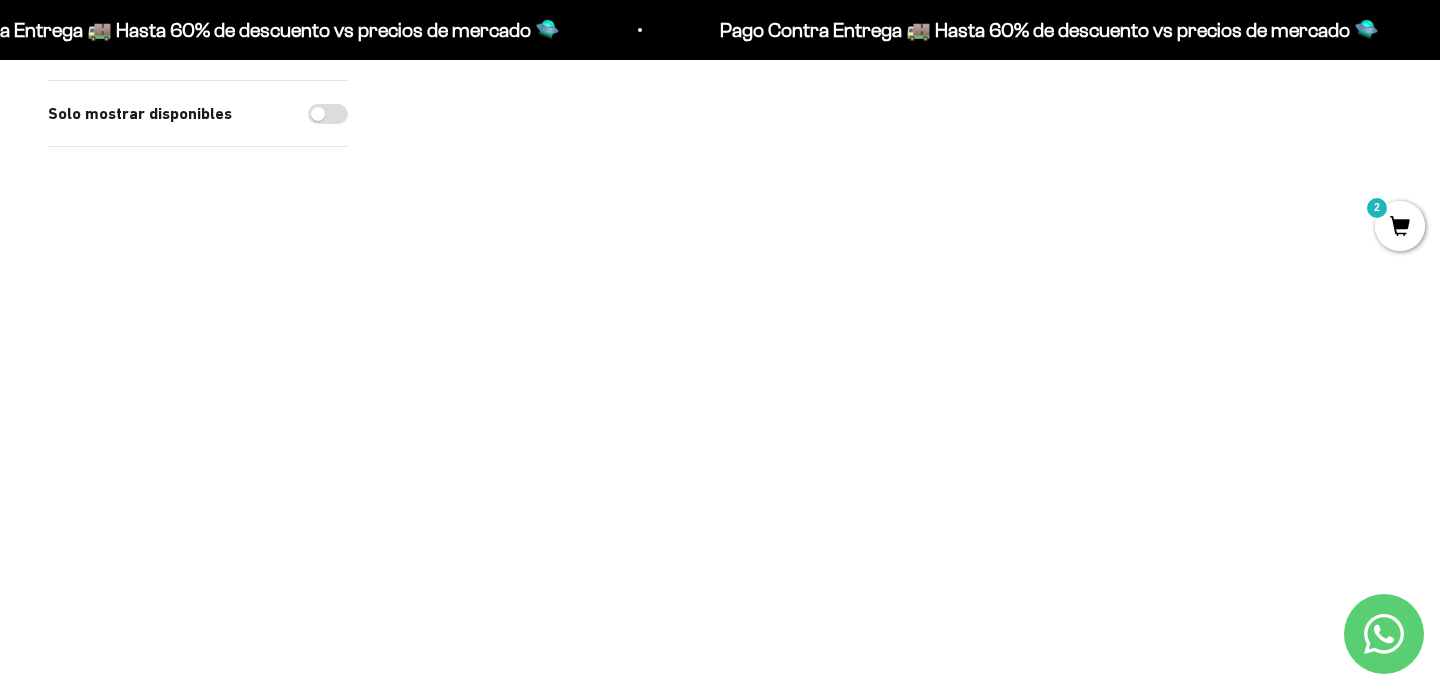 scroll, scrollTop: 536, scrollLeft: 0, axis: vertical 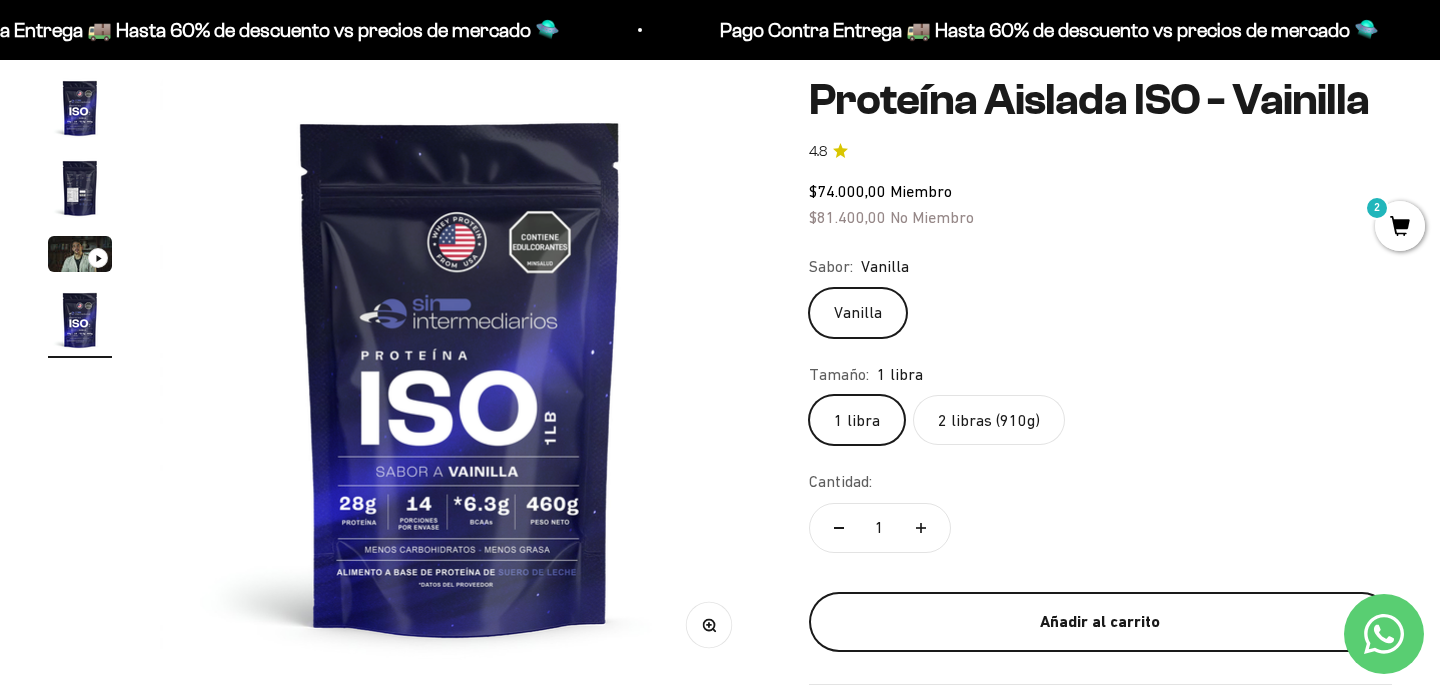 click on "Añadir al carrito" at bounding box center [1100, 622] 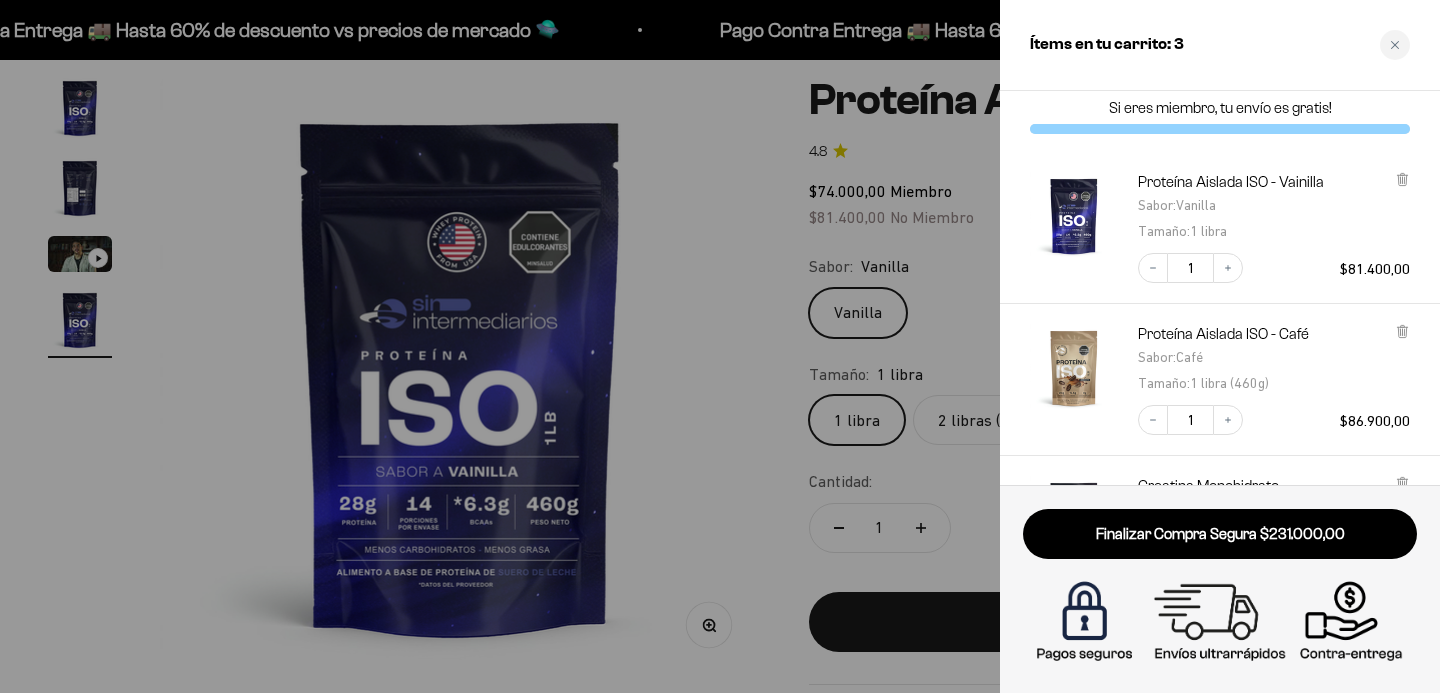 scroll, scrollTop: 0, scrollLeft: 0, axis: both 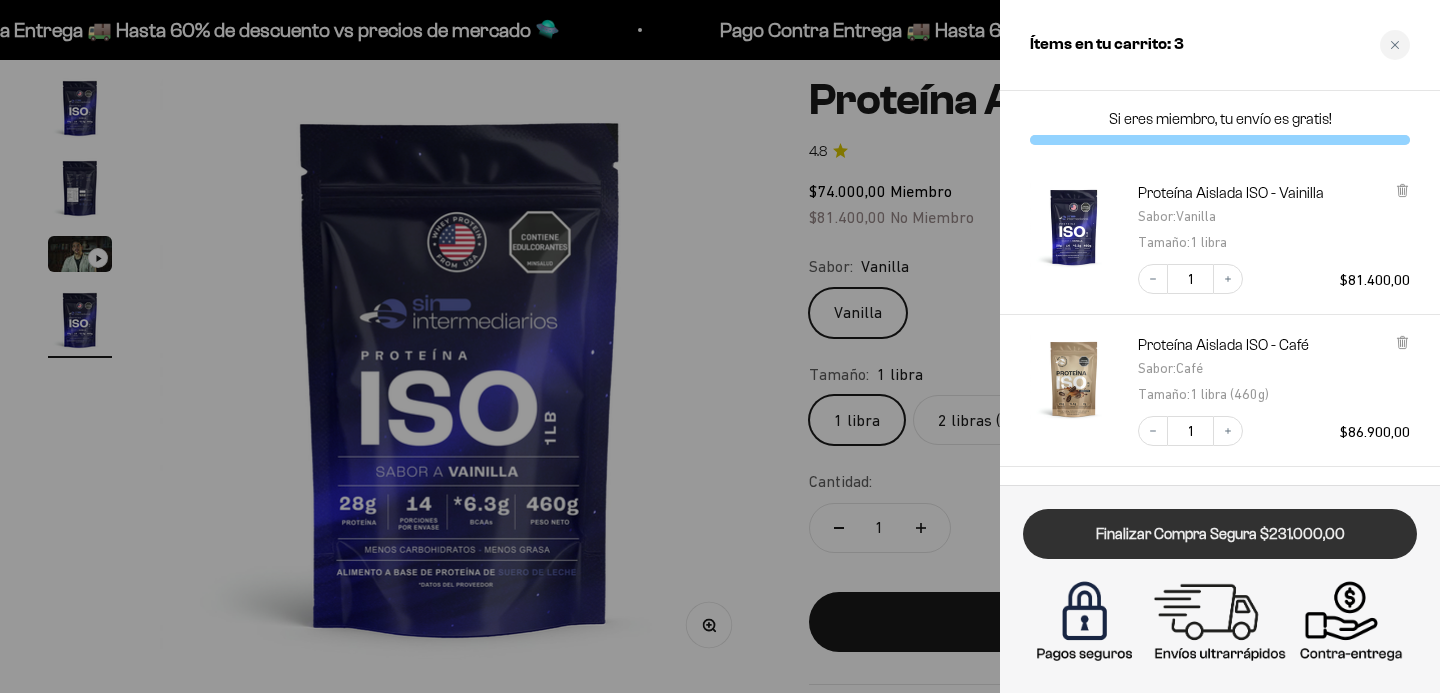 click on "Finalizar Compra Segura $231.000,00" at bounding box center (1220, 534) 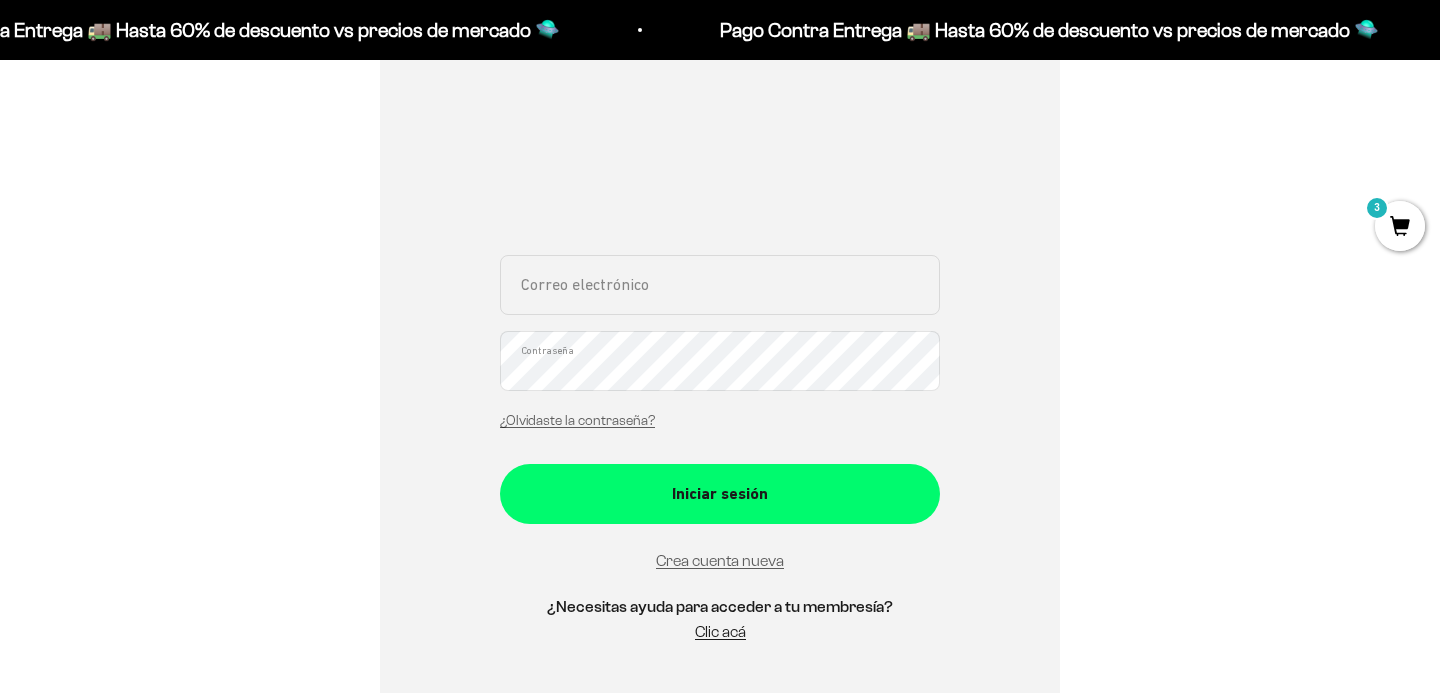 scroll, scrollTop: 0, scrollLeft: 0, axis: both 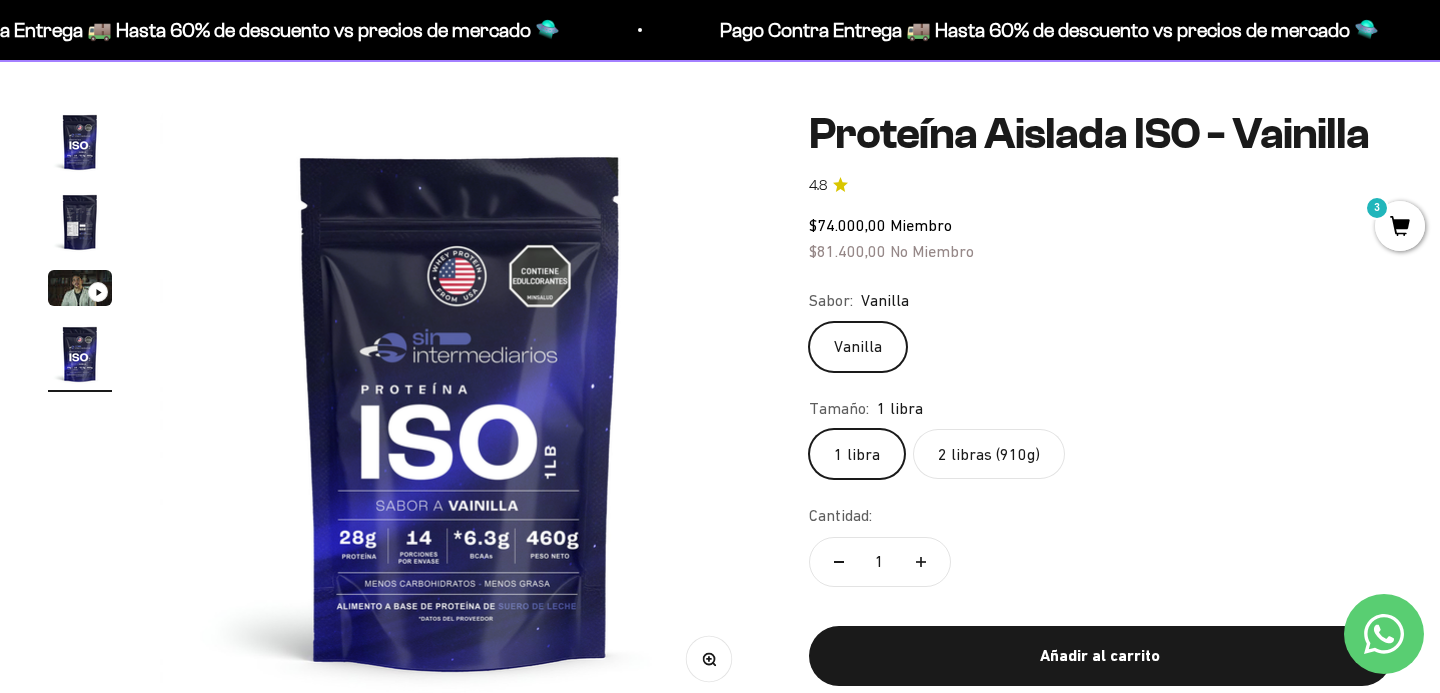click on "3" at bounding box center [1400, 226] 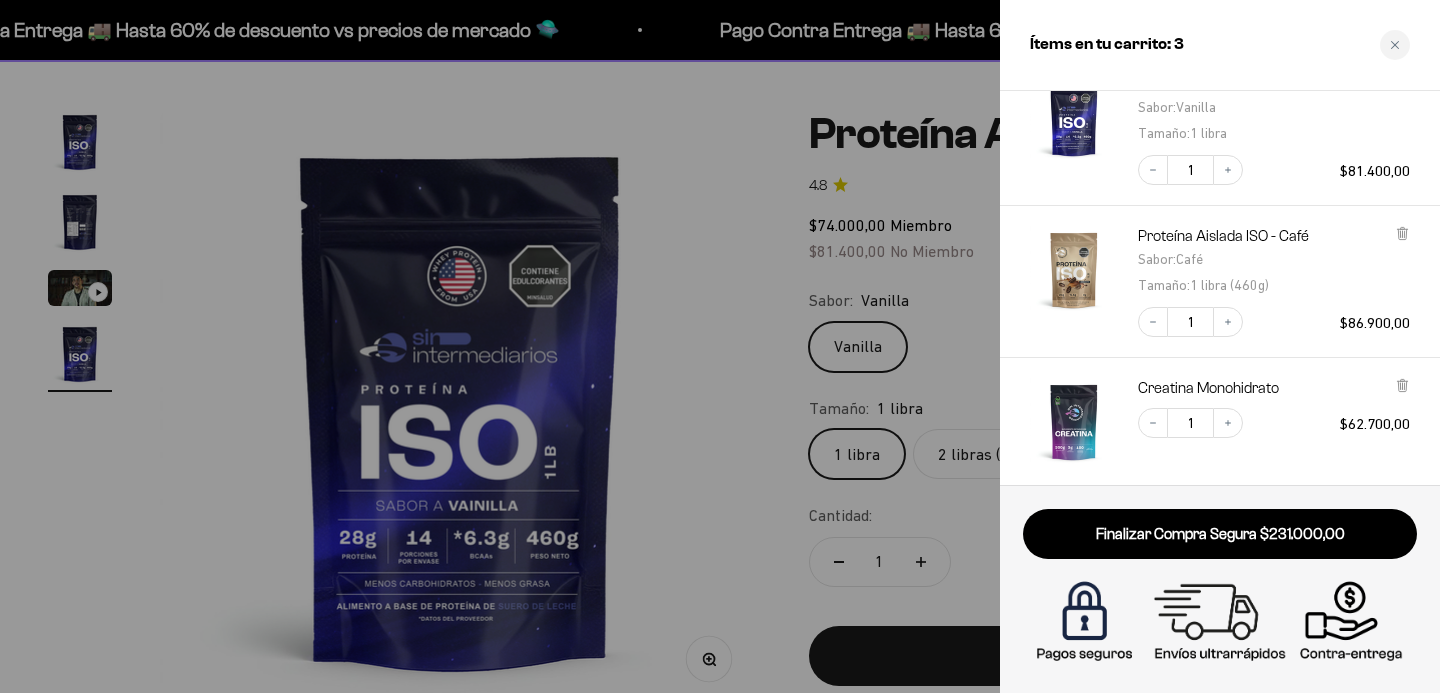 scroll, scrollTop: 68, scrollLeft: 0, axis: vertical 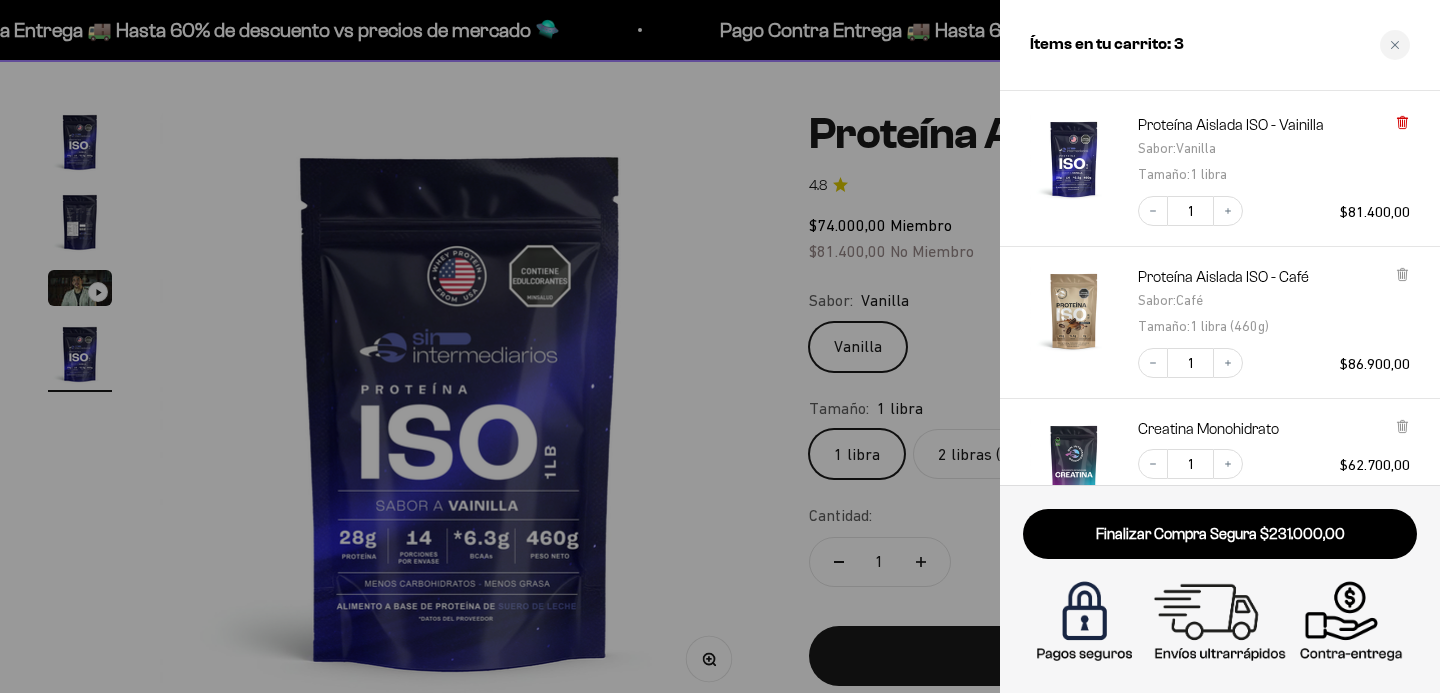 click 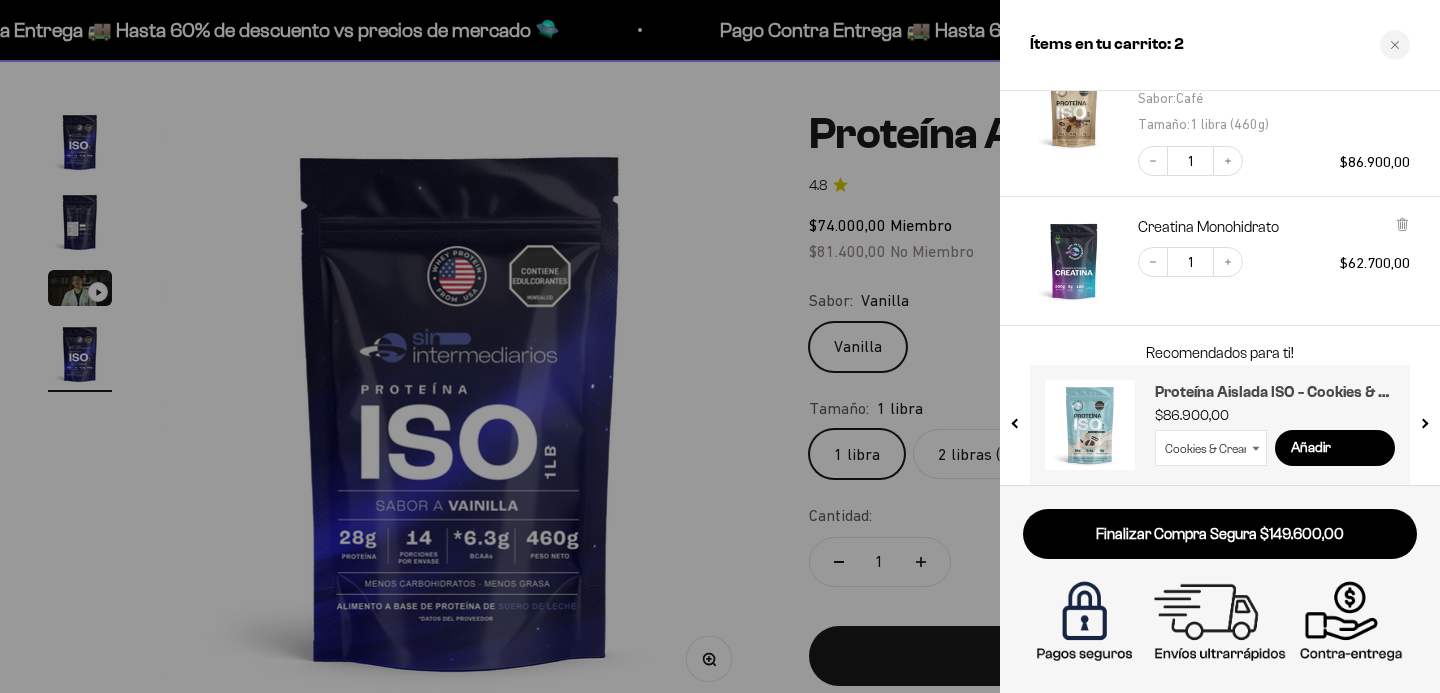 scroll, scrollTop: 173, scrollLeft: 0, axis: vertical 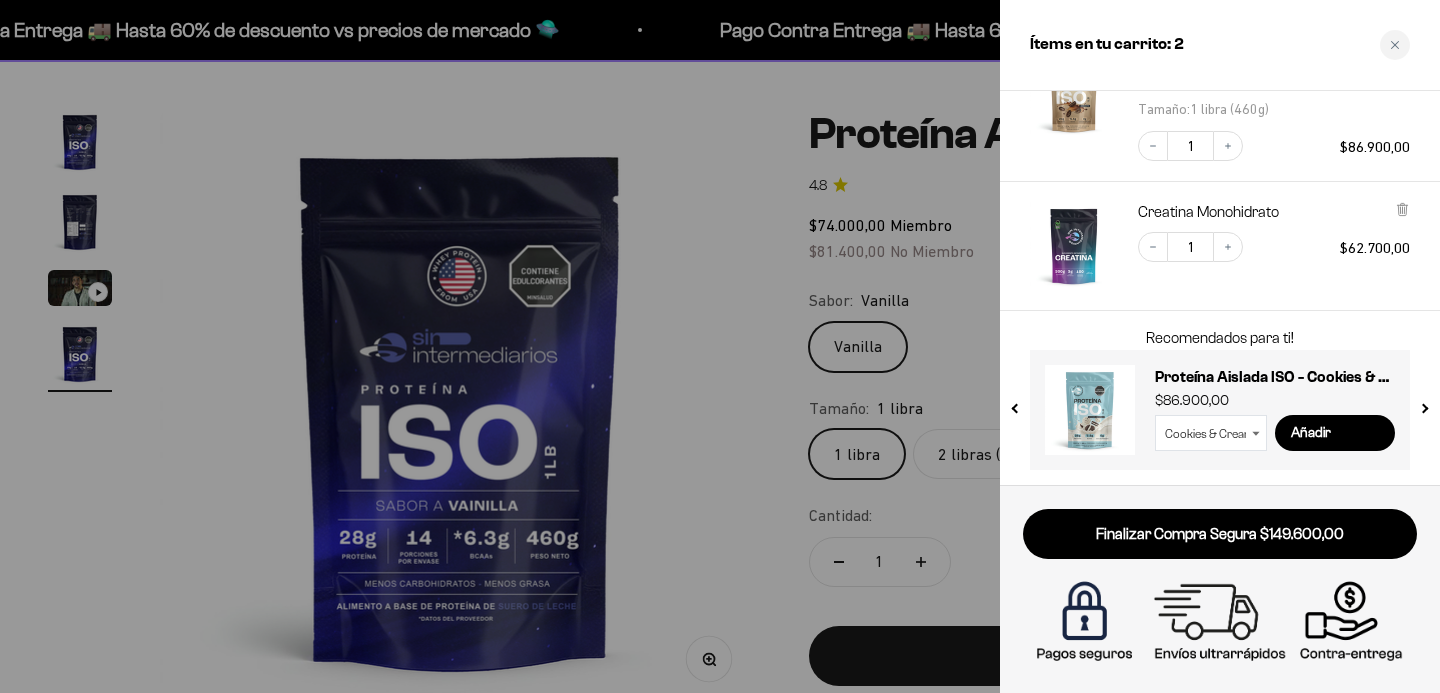 click on "Cookies & Cream / 1 libra (460g) Cookies & Cream / 2 libras (910g)" at bounding box center [1211, 433] 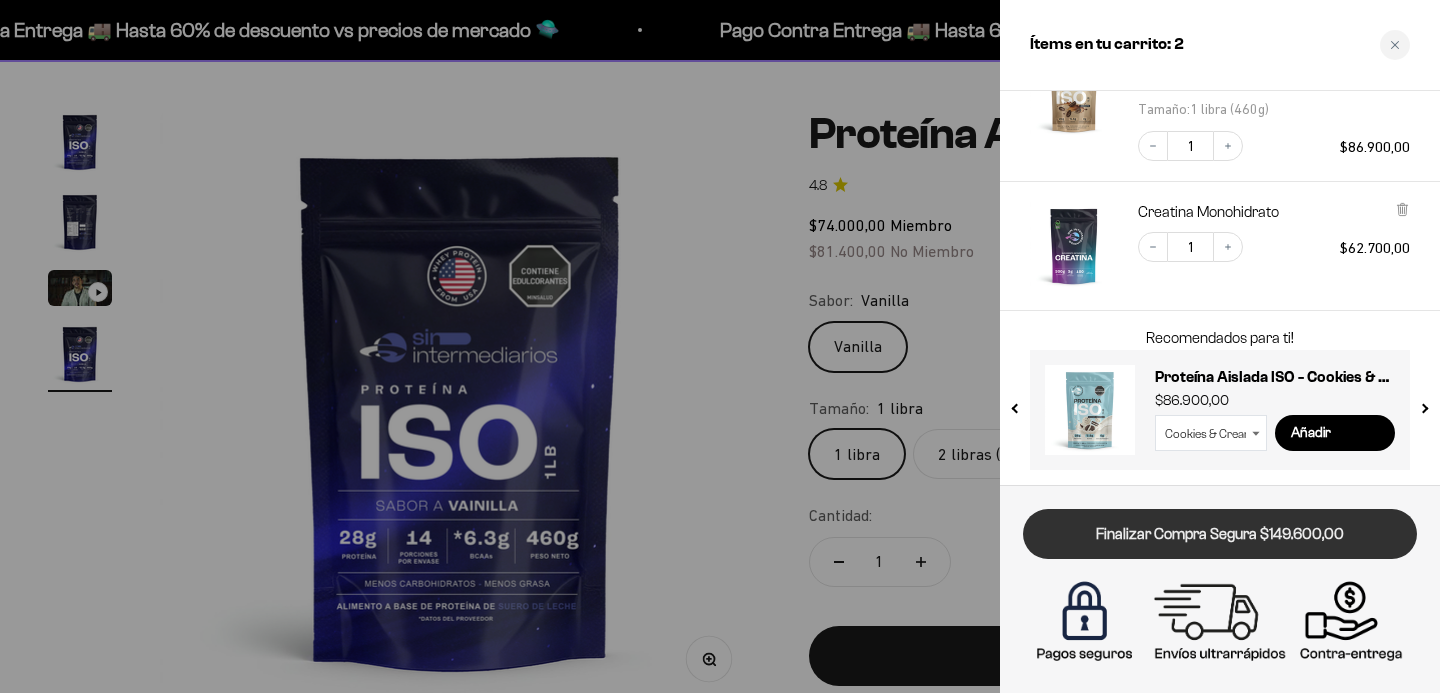 click on "Finalizar Compra Segura $149.600,00" at bounding box center [1220, 534] 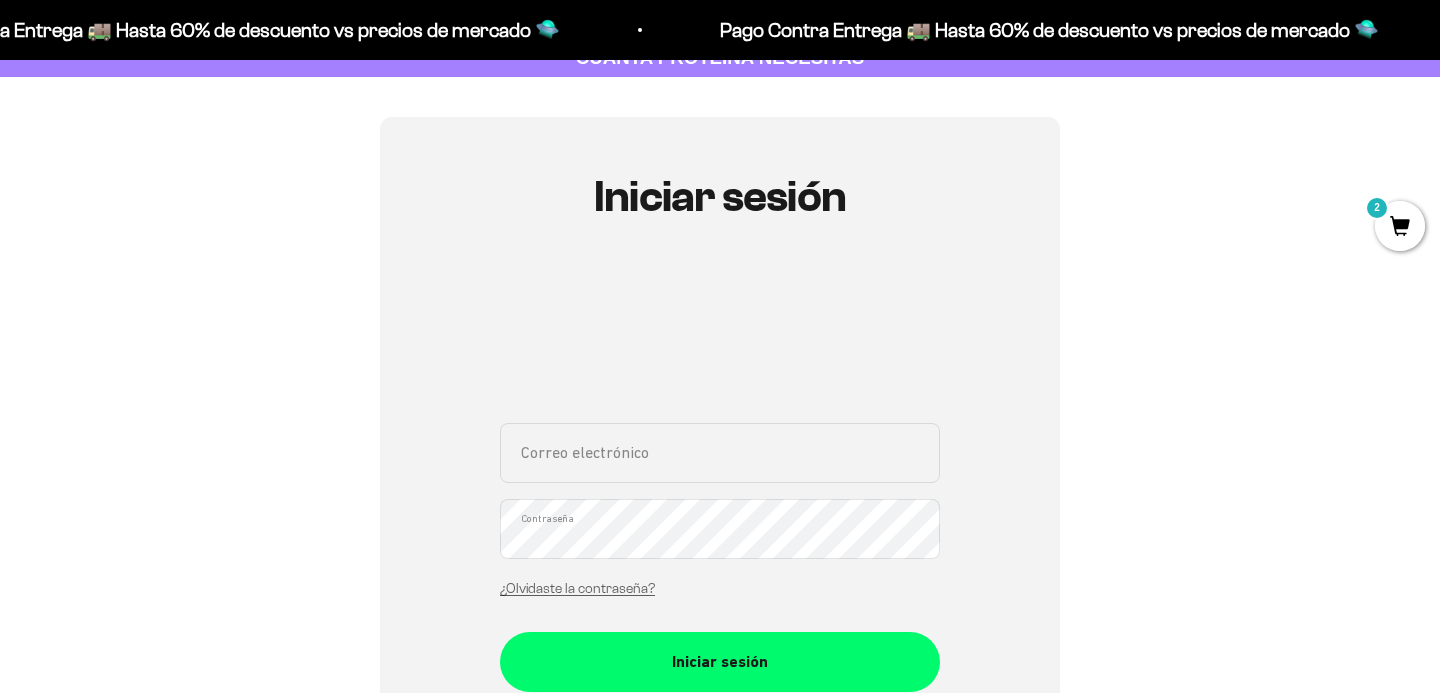 scroll, scrollTop: 211, scrollLeft: 0, axis: vertical 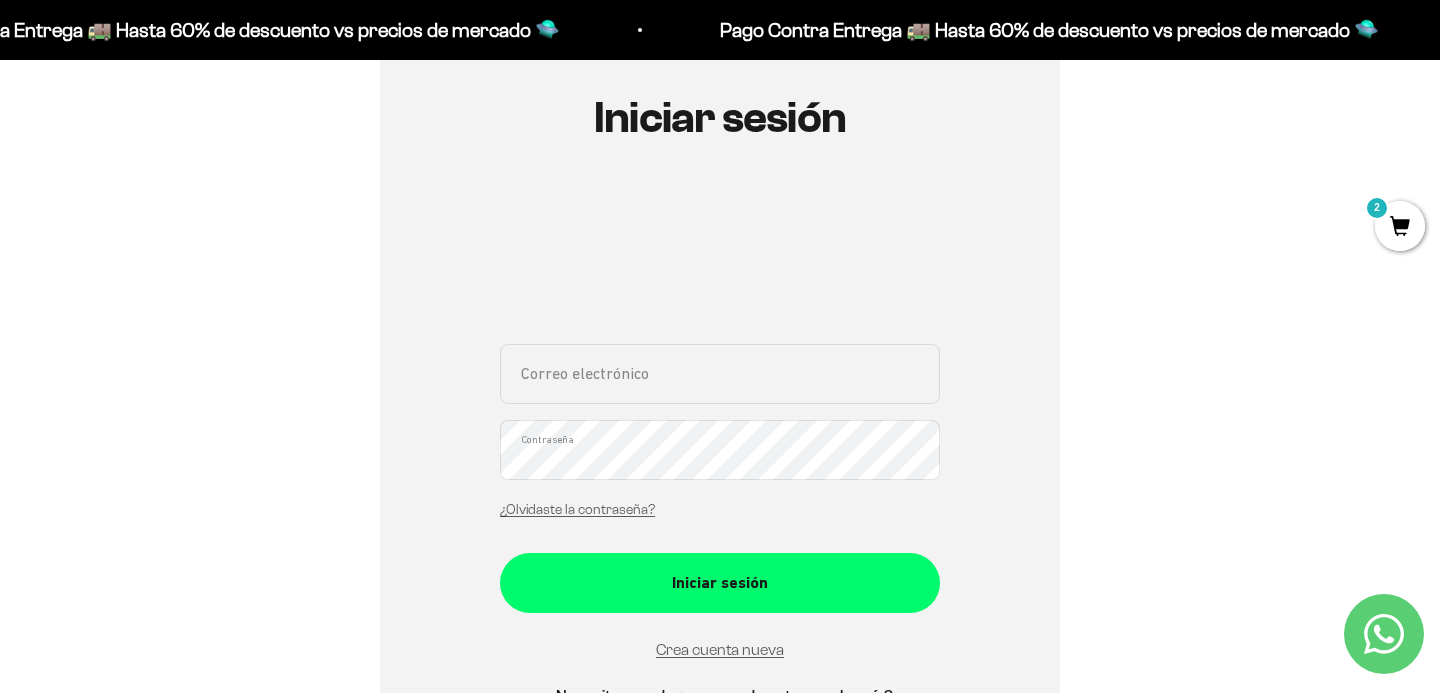 click on "Correo electrónico" at bounding box center (720, 374) 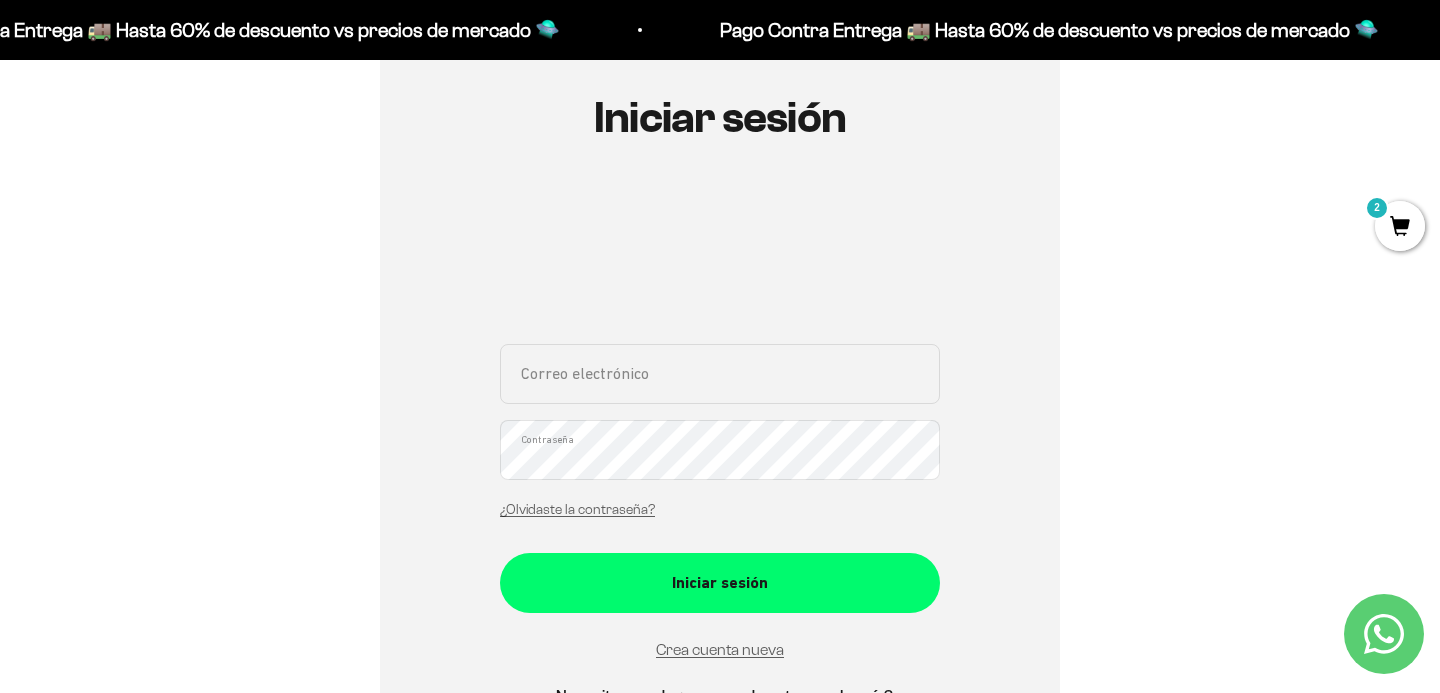 type on "[USERNAME]@[example.com]" 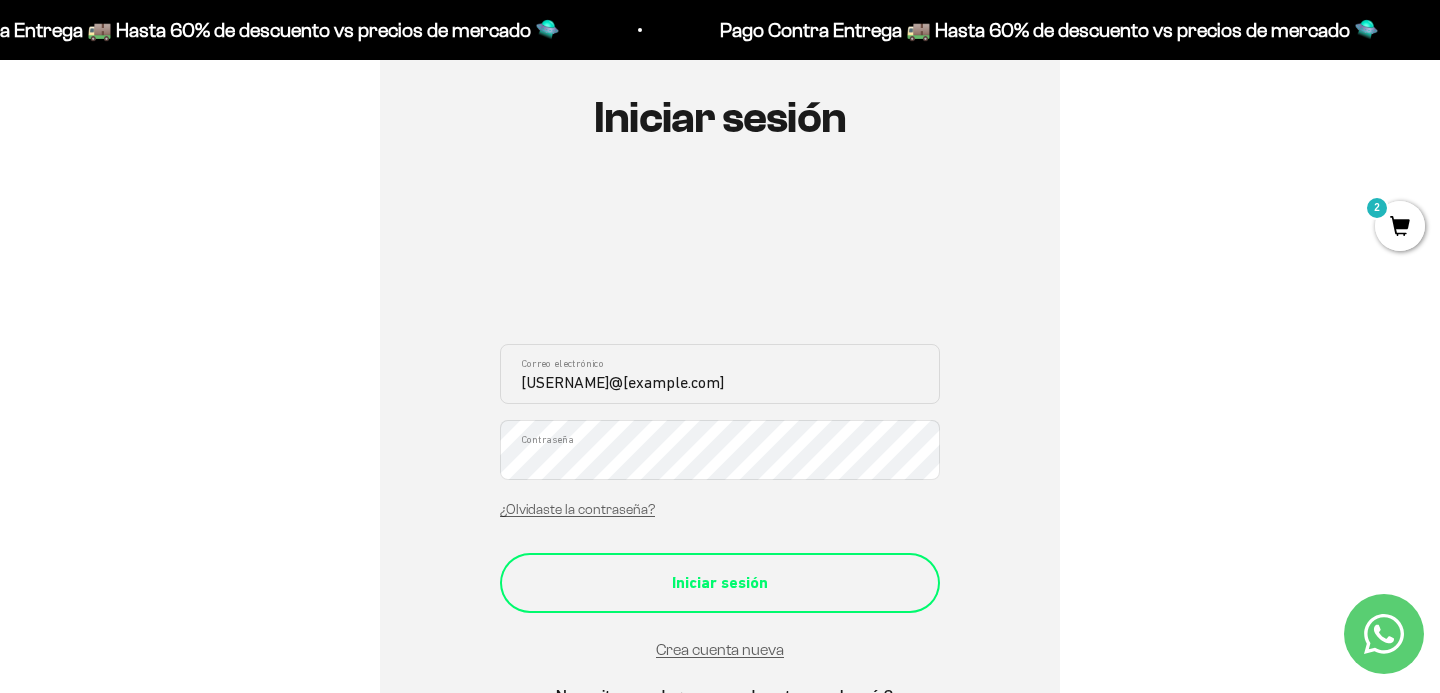 click on "Iniciar sesión" at bounding box center (720, 583) 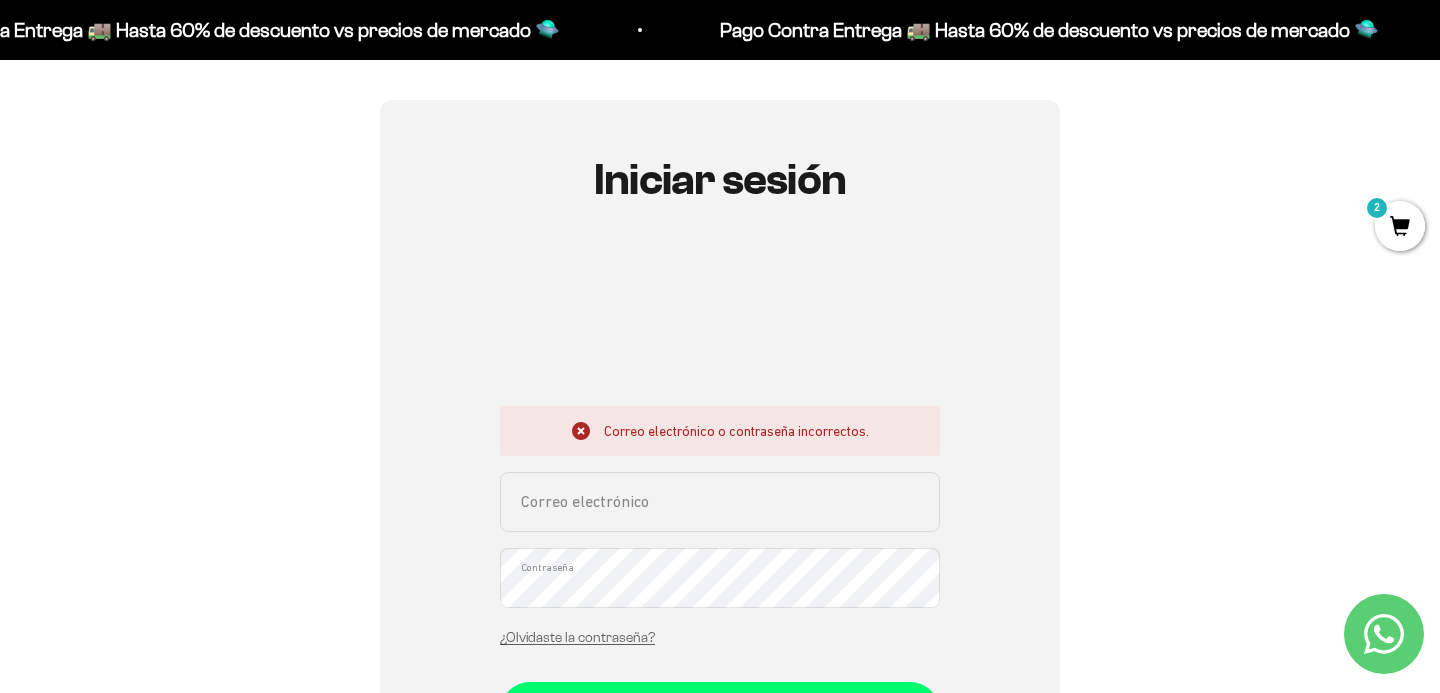 scroll, scrollTop: 155, scrollLeft: 0, axis: vertical 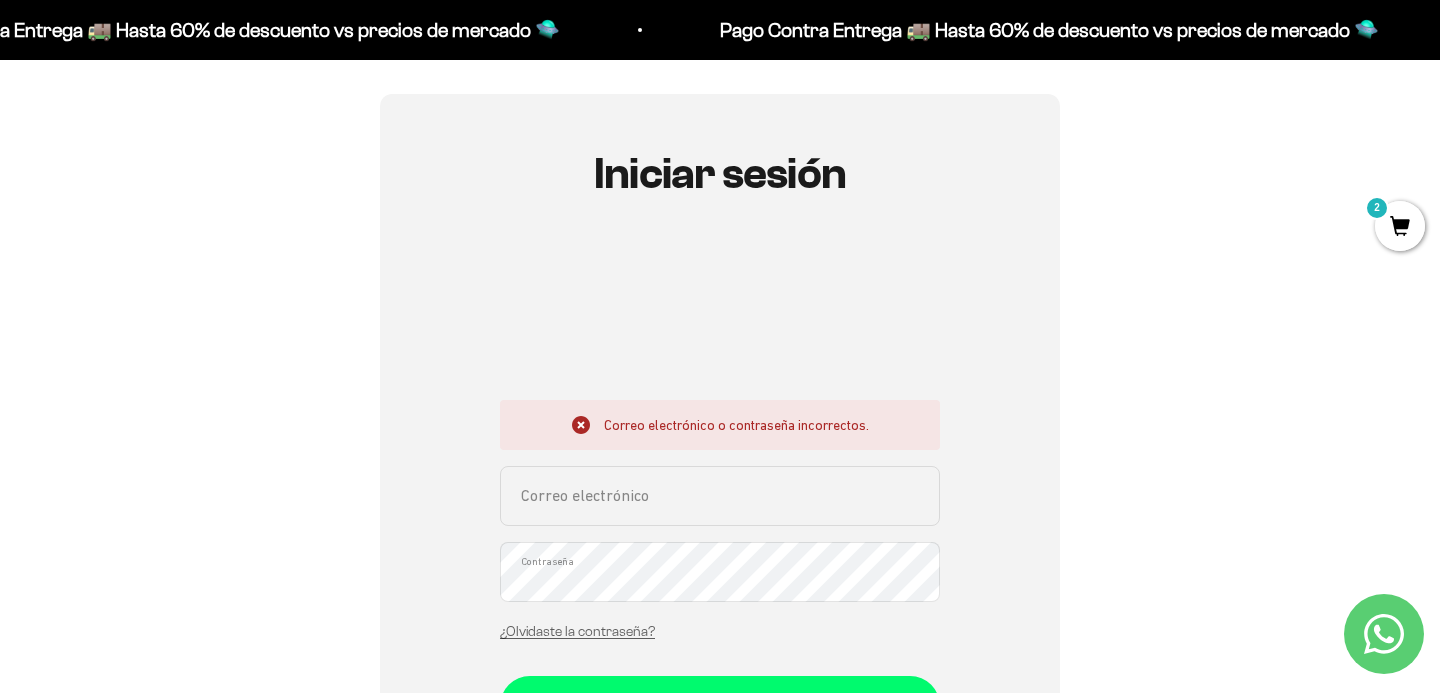 click on "Correo electrónico" at bounding box center [720, 496] 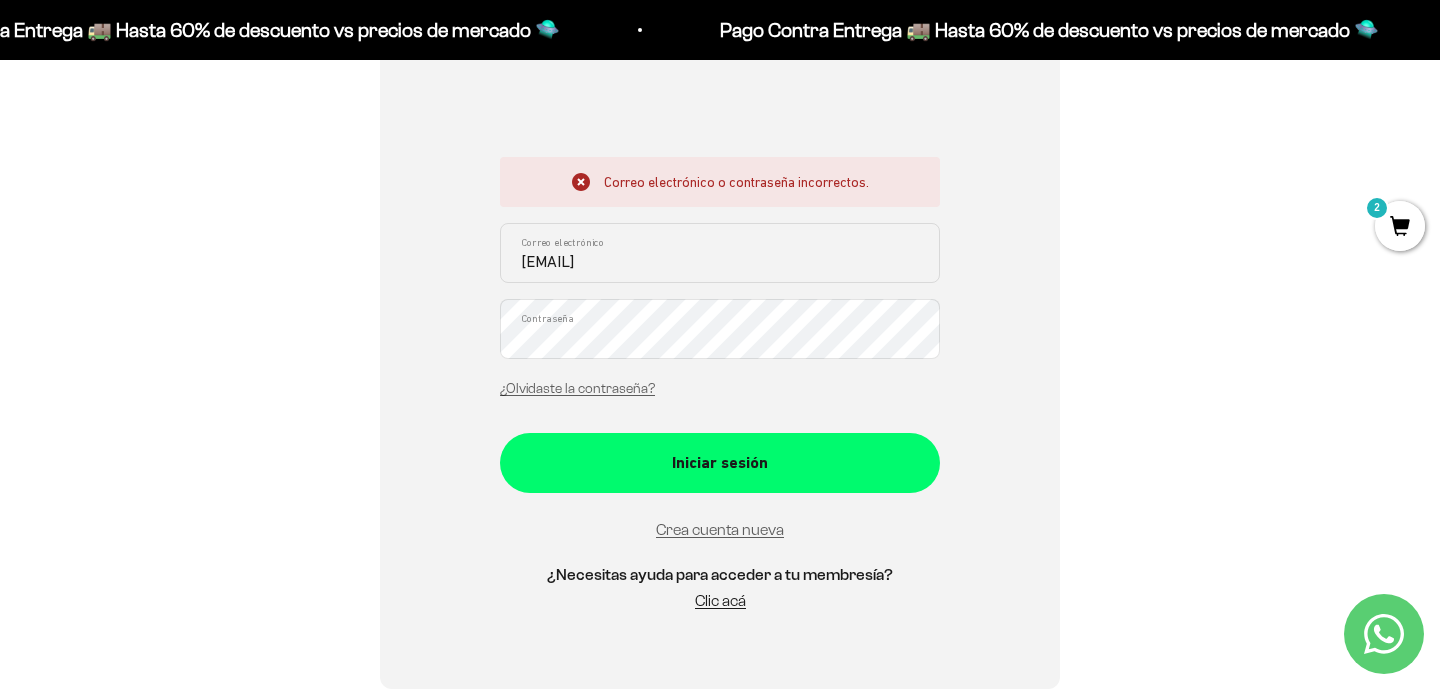 scroll, scrollTop: 450, scrollLeft: 0, axis: vertical 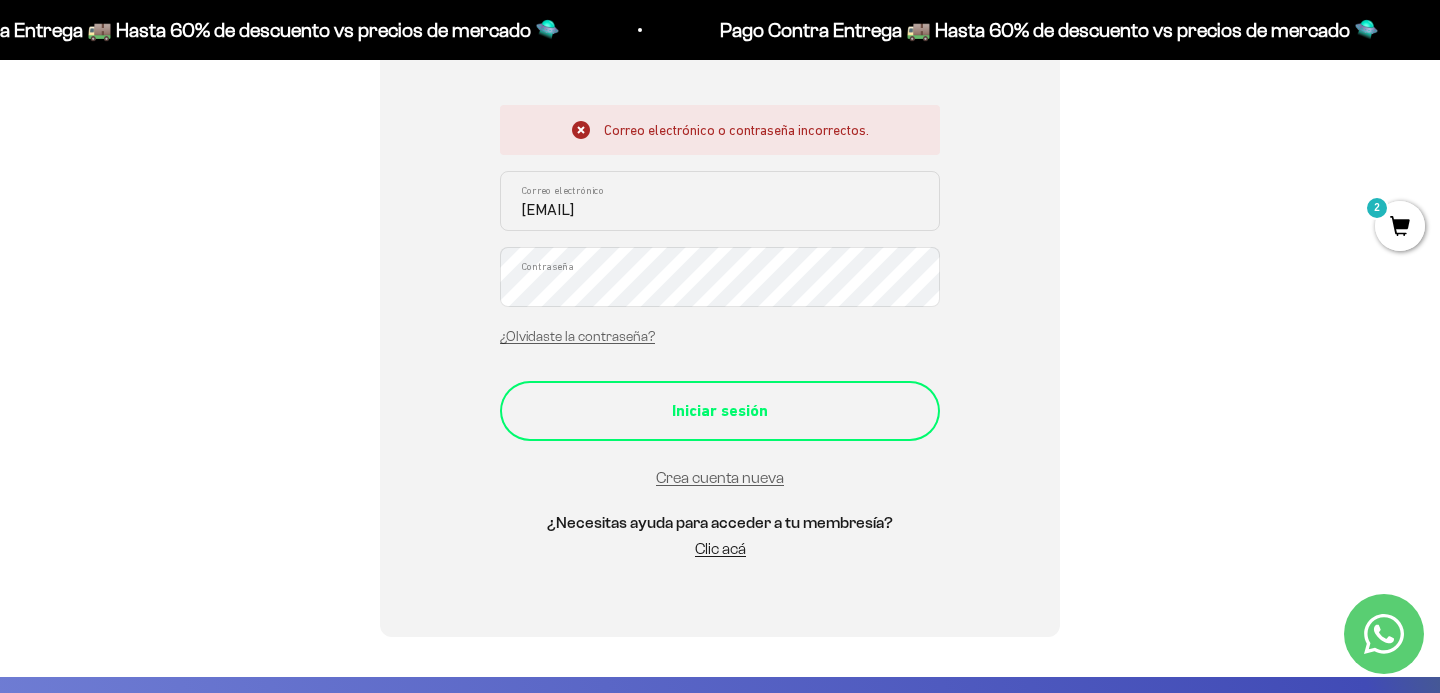 click on "Iniciar sesión" at bounding box center [720, 411] 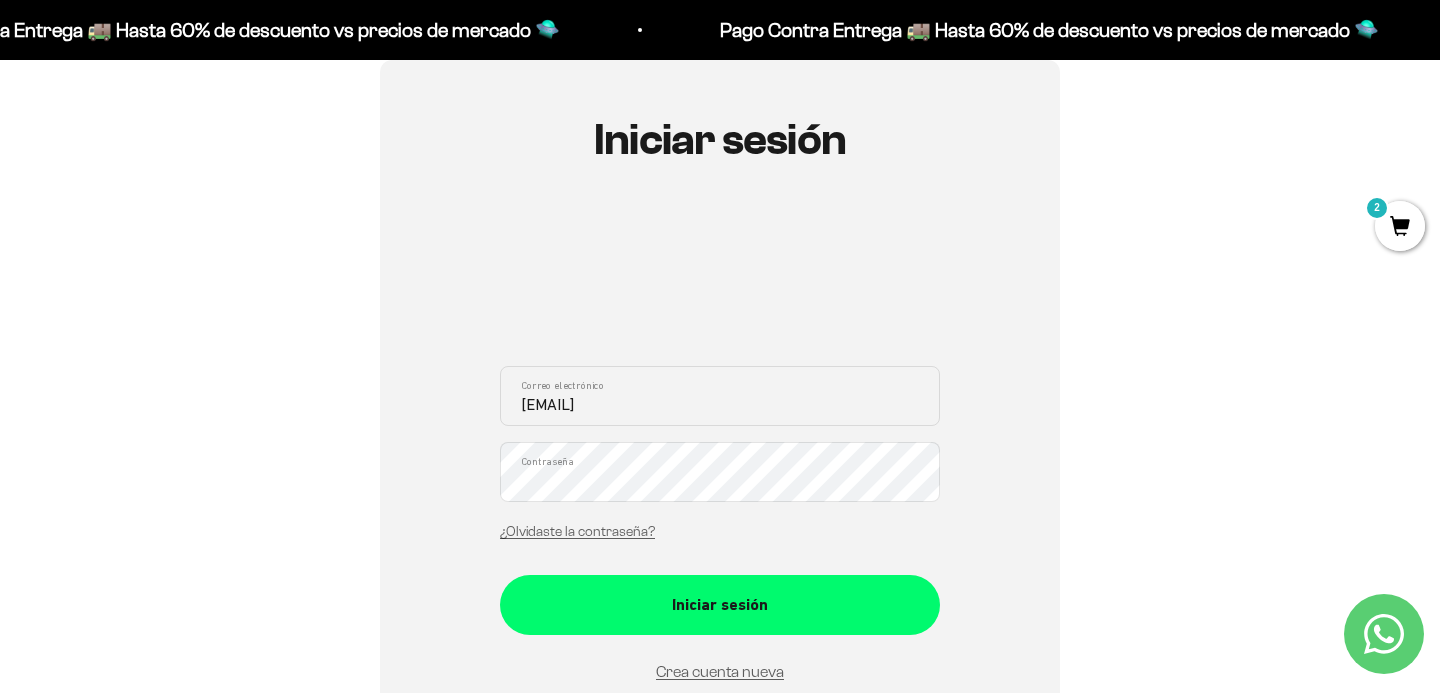 scroll, scrollTop: 0, scrollLeft: 0, axis: both 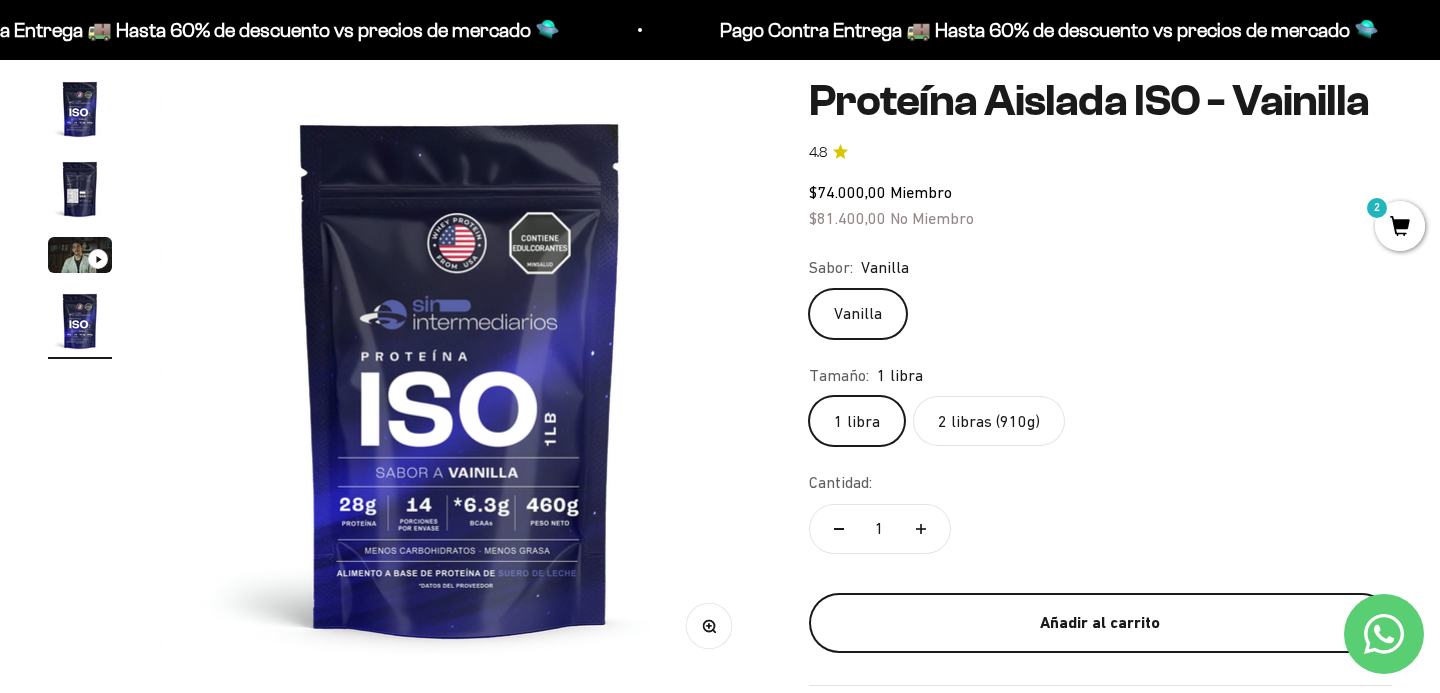 click on "Añadir al carrito" at bounding box center (1100, 623) 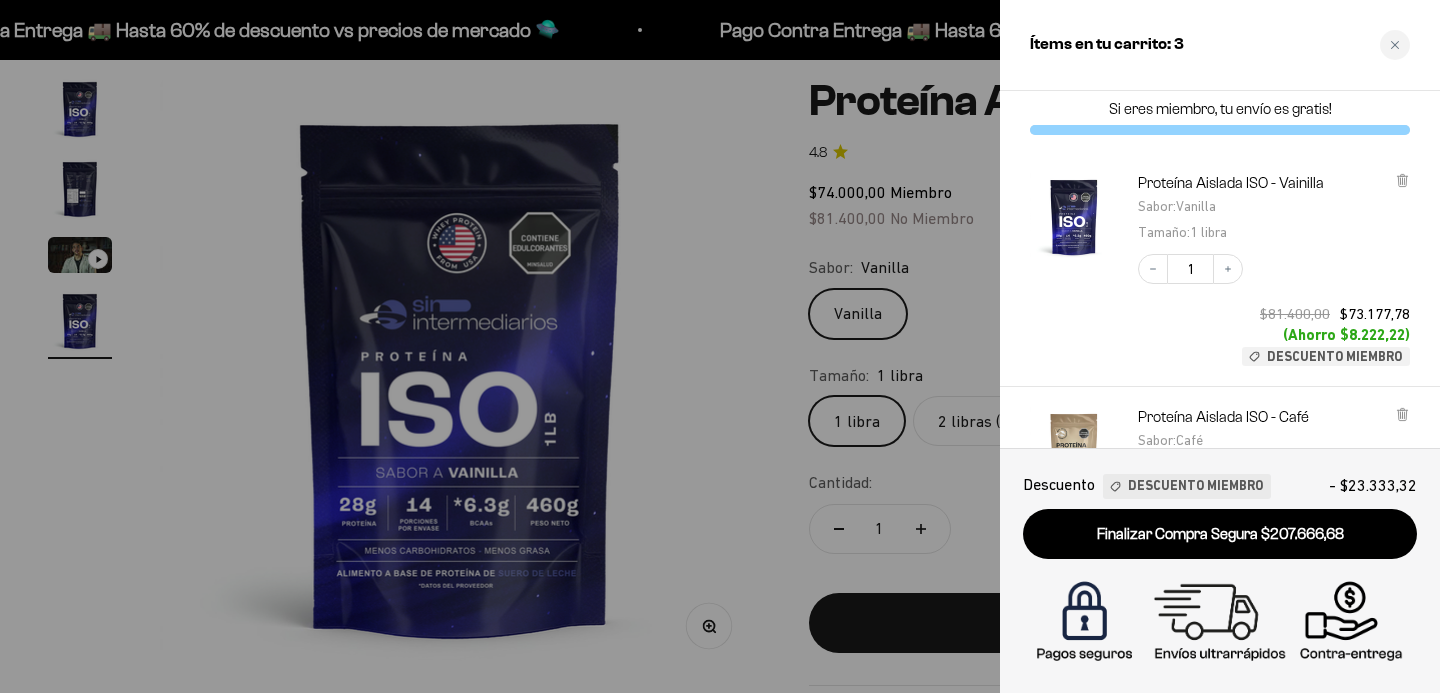 scroll, scrollTop: 7, scrollLeft: 0, axis: vertical 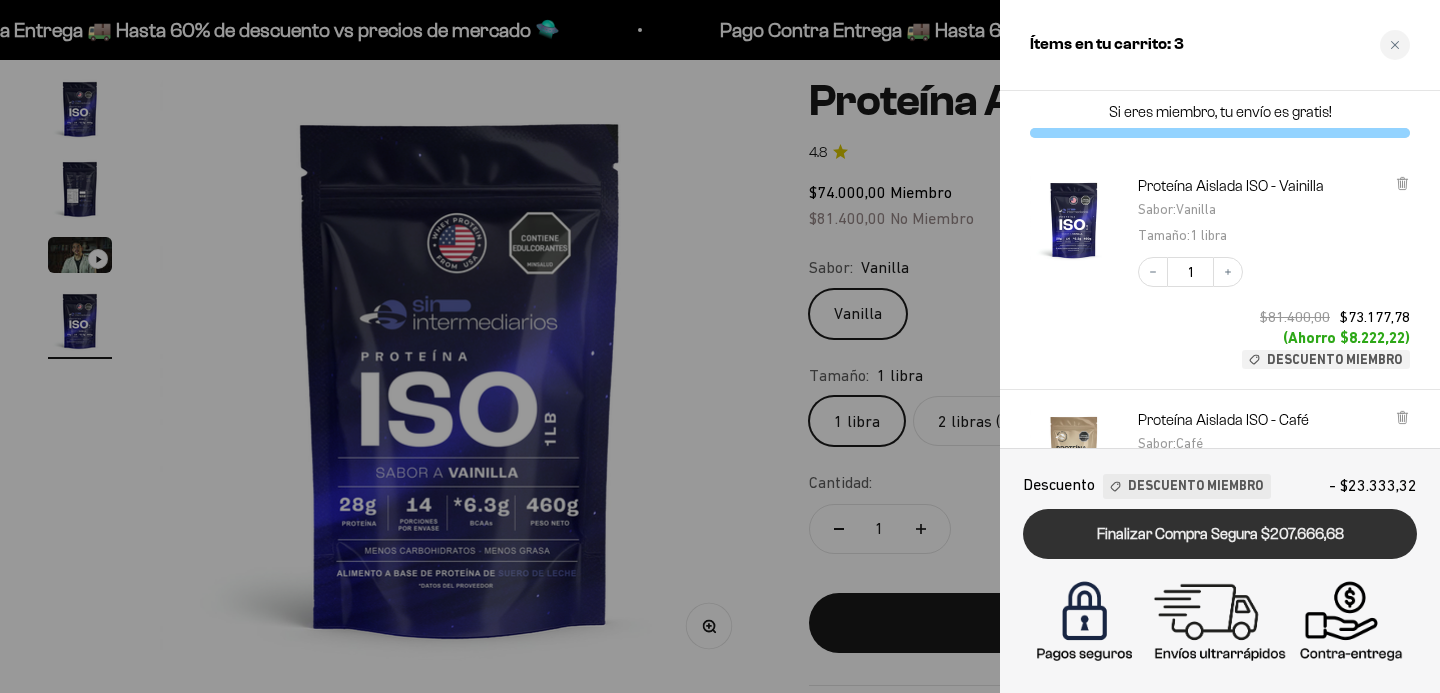 click on "Finalizar Compra Segura $207.666,68" at bounding box center (1220, 534) 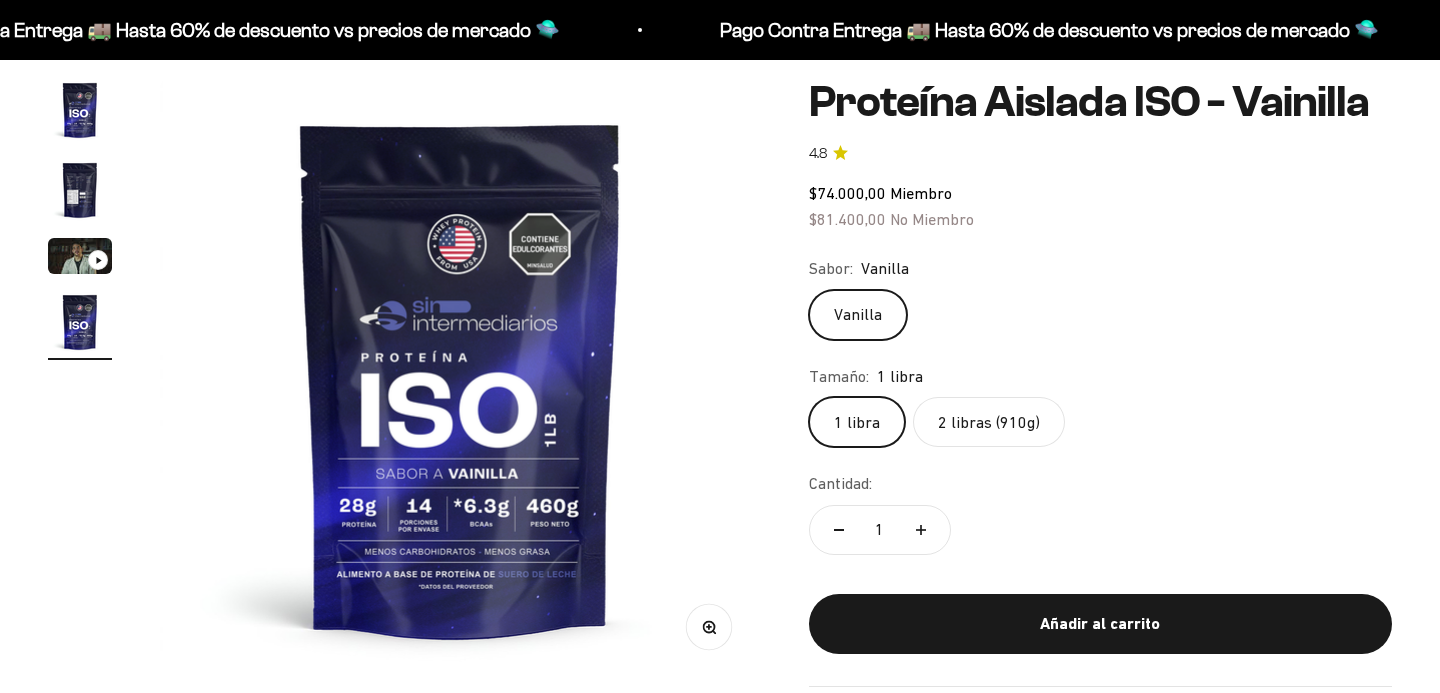 scroll, scrollTop: 179, scrollLeft: 0, axis: vertical 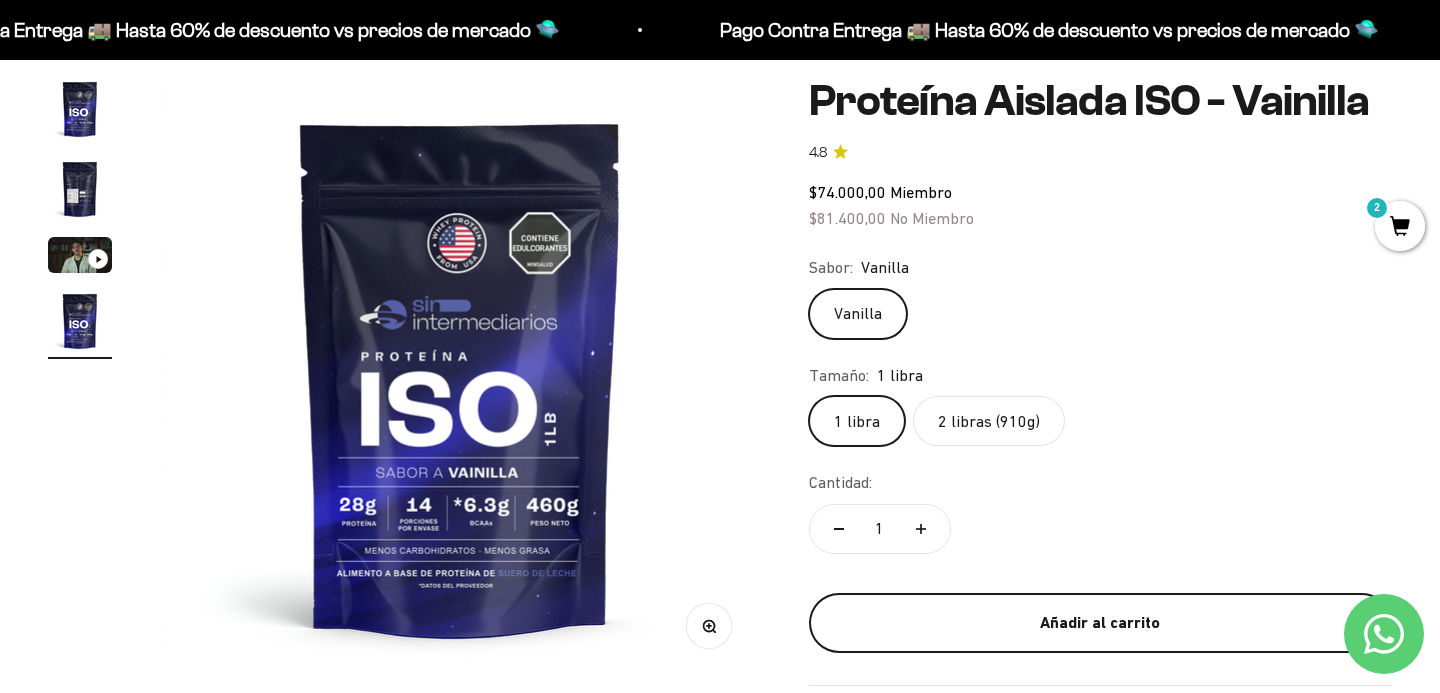 click on "Añadir al carrito" at bounding box center [1100, 623] 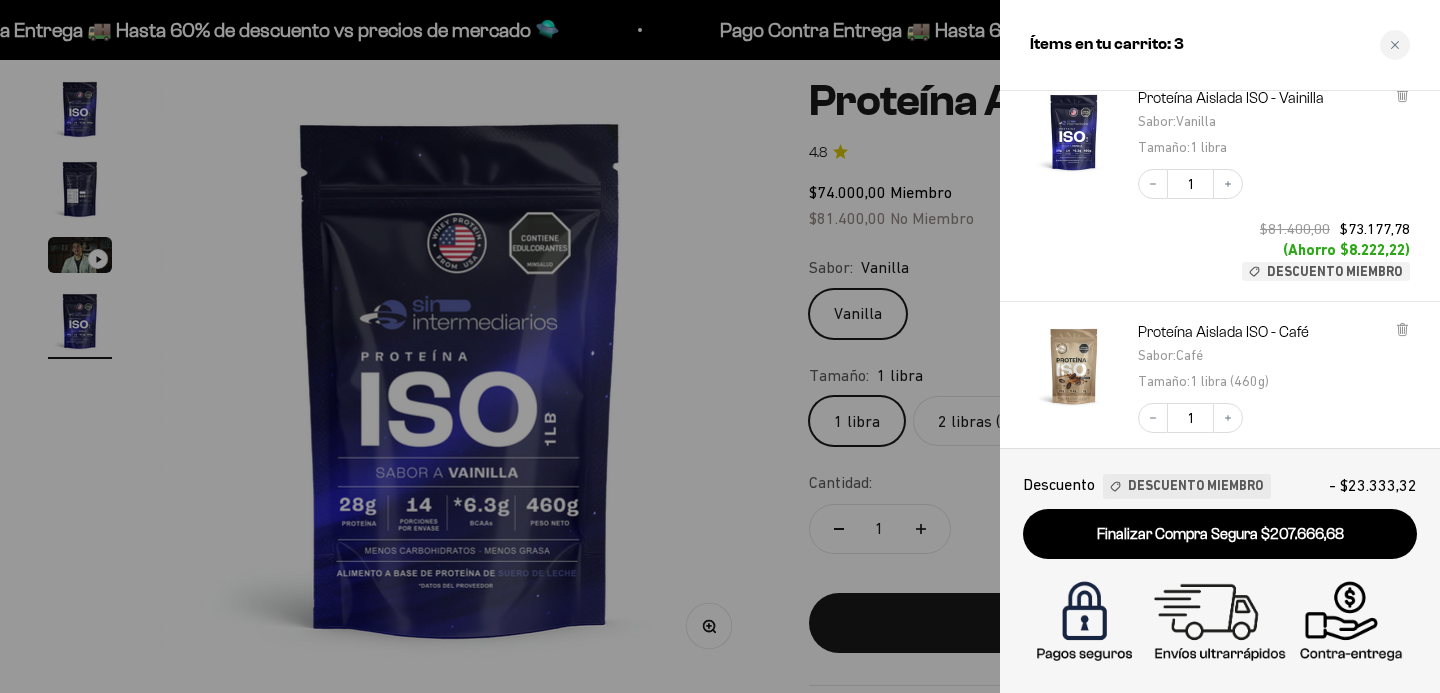 scroll, scrollTop: 0, scrollLeft: 0, axis: both 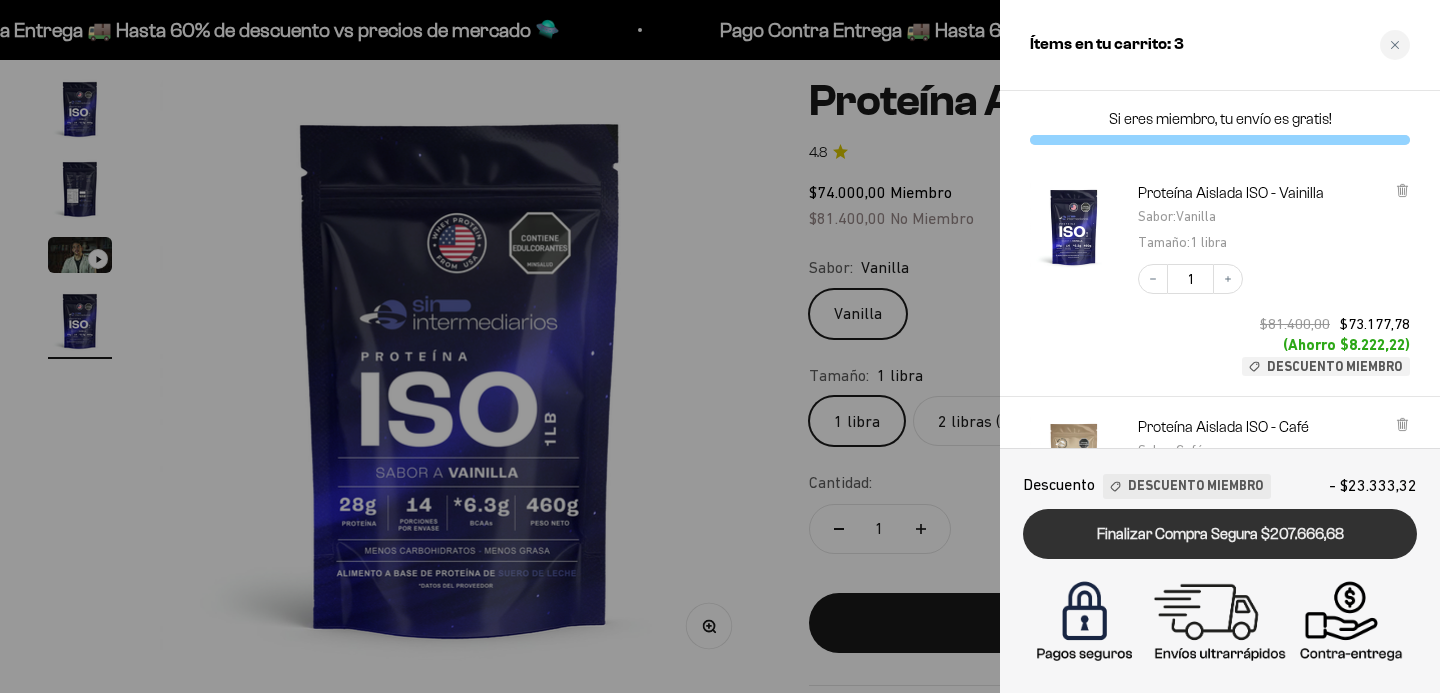 click on "Finalizar Compra Segura $207.666,68" at bounding box center (1220, 534) 